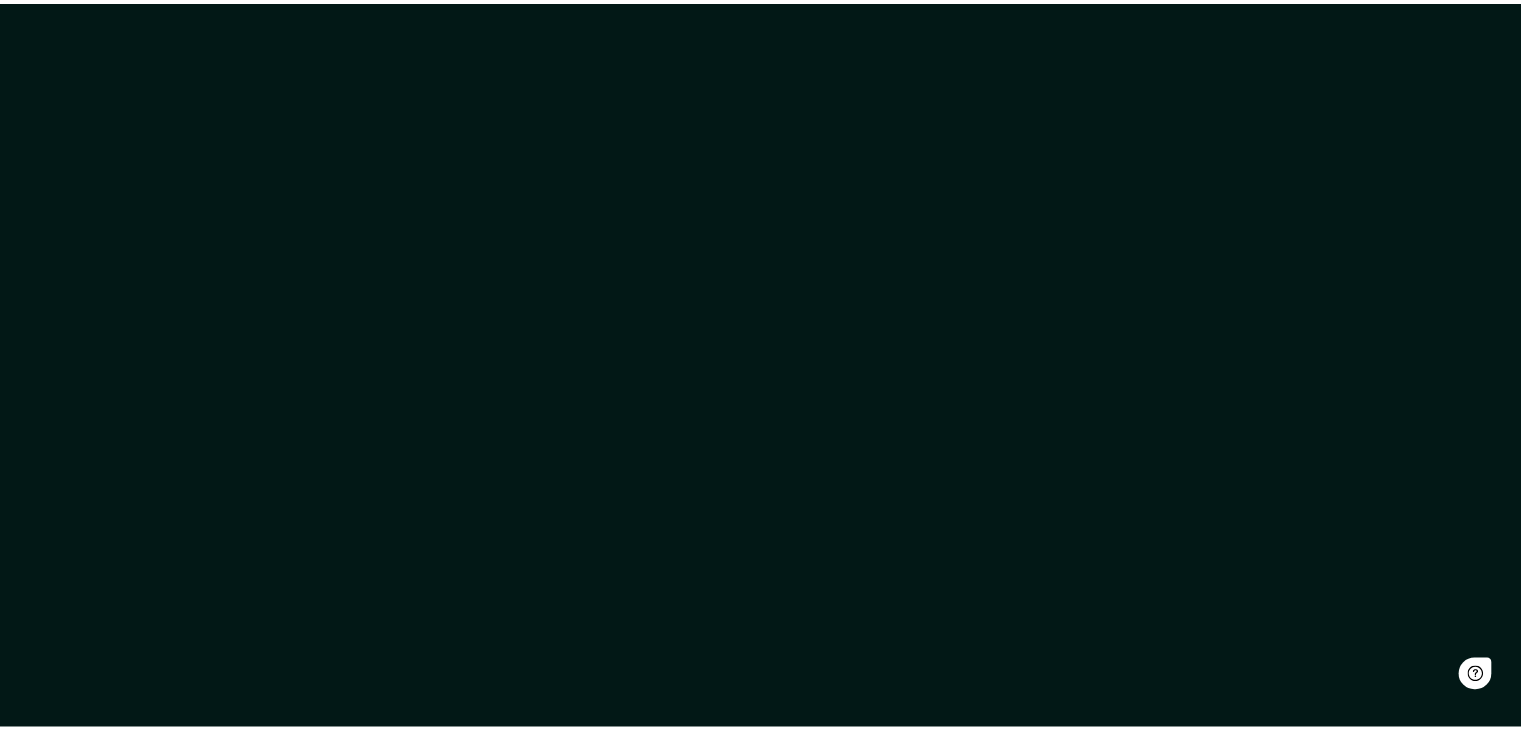 scroll, scrollTop: 0, scrollLeft: 0, axis: both 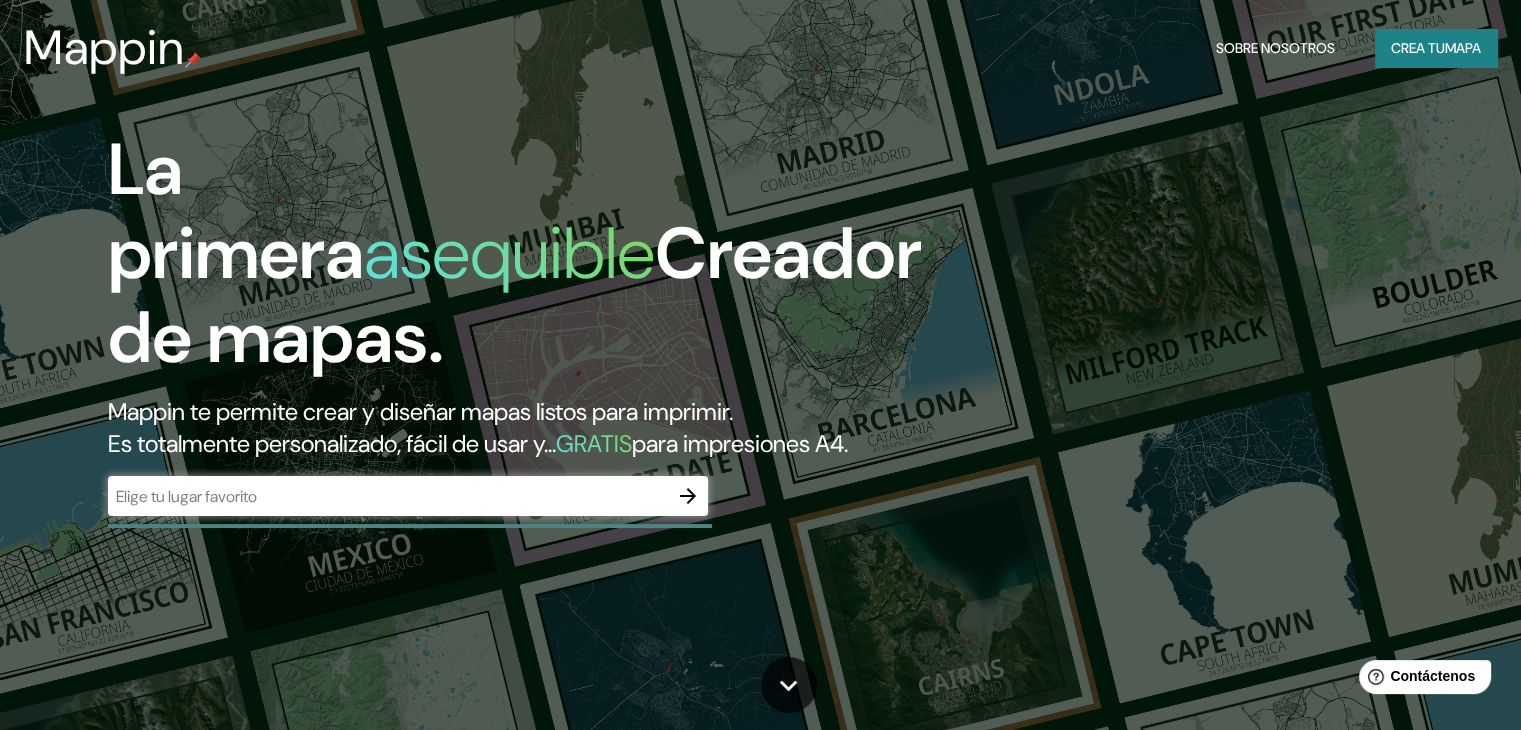 click on "​" at bounding box center (408, 496) 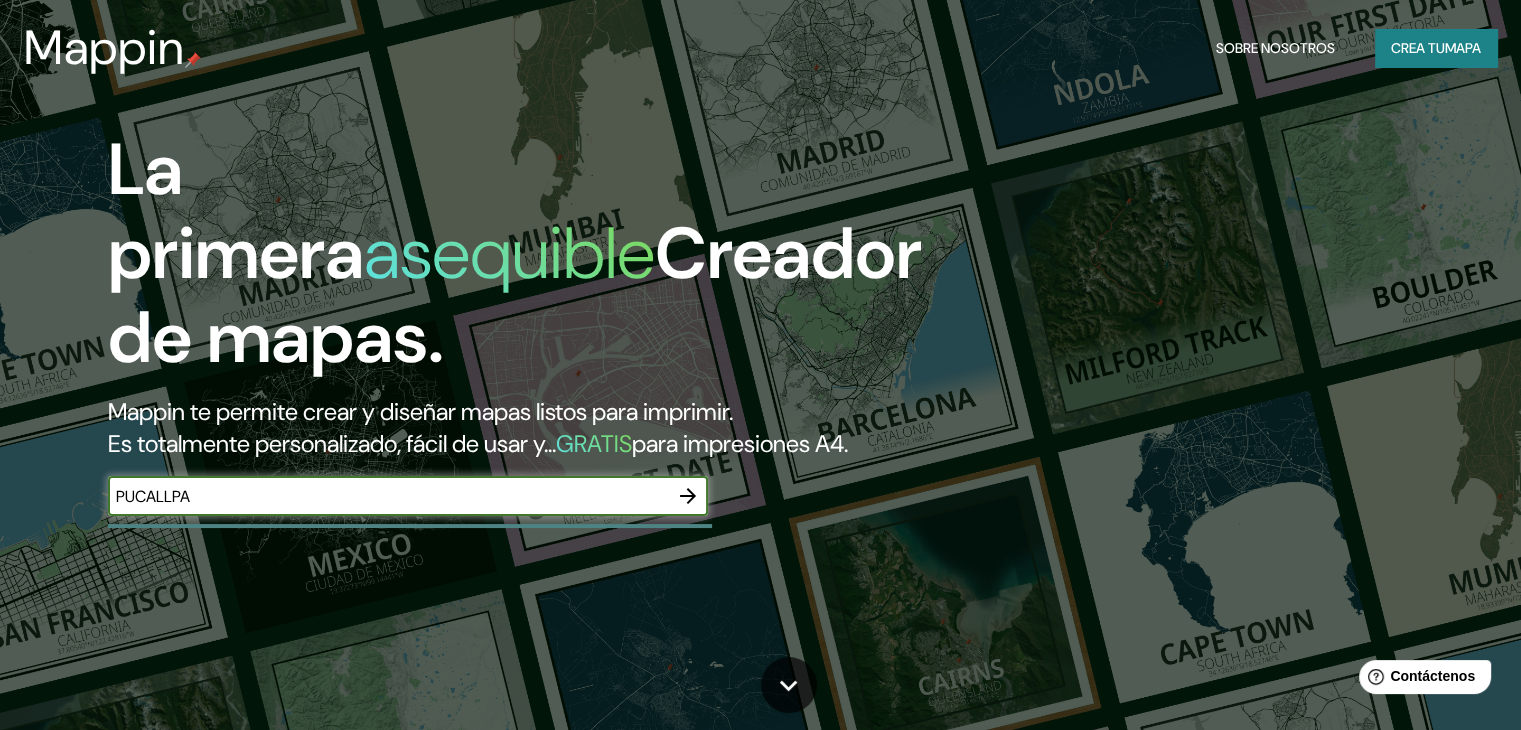 type on "PUCALLPA" 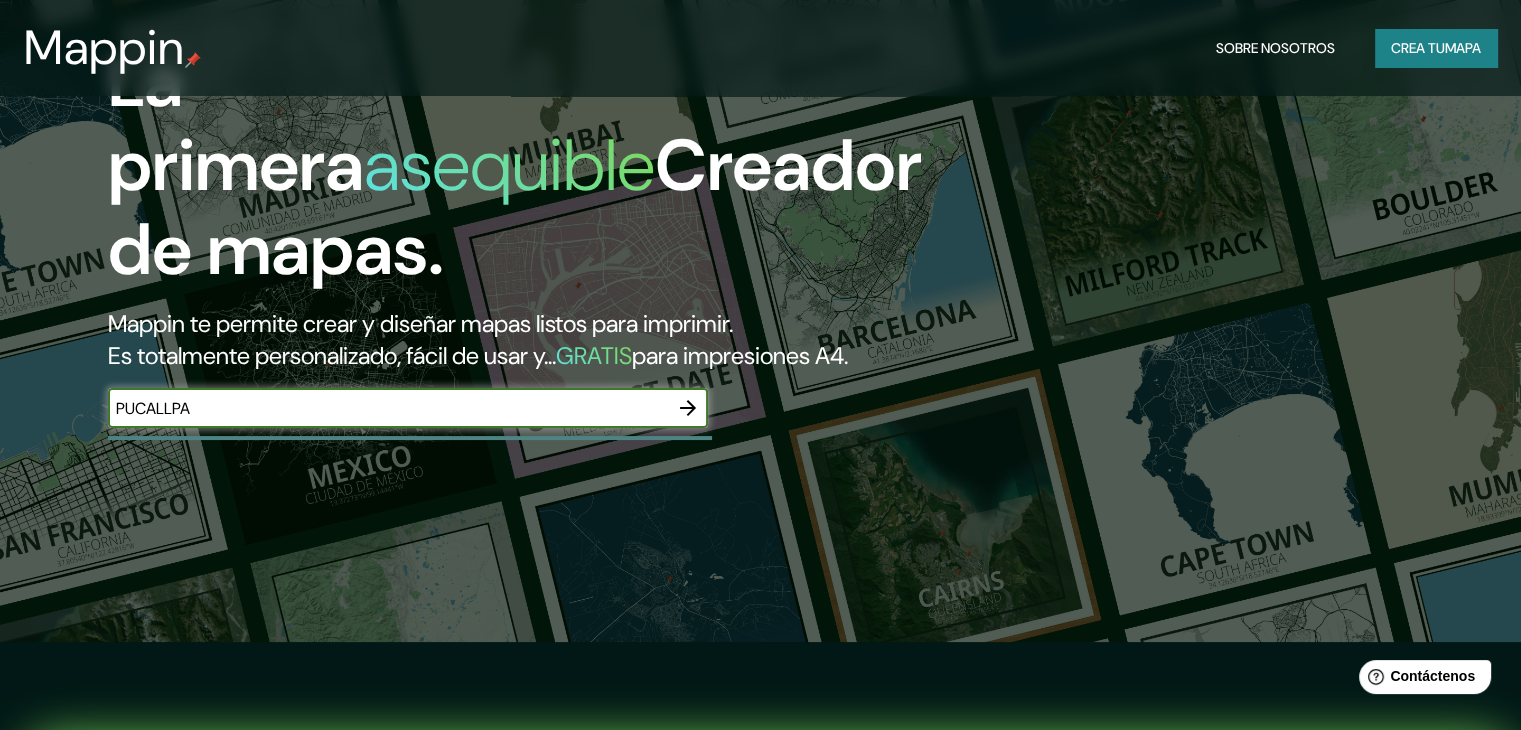 scroll, scrollTop: 0, scrollLeft: 0, axis: both 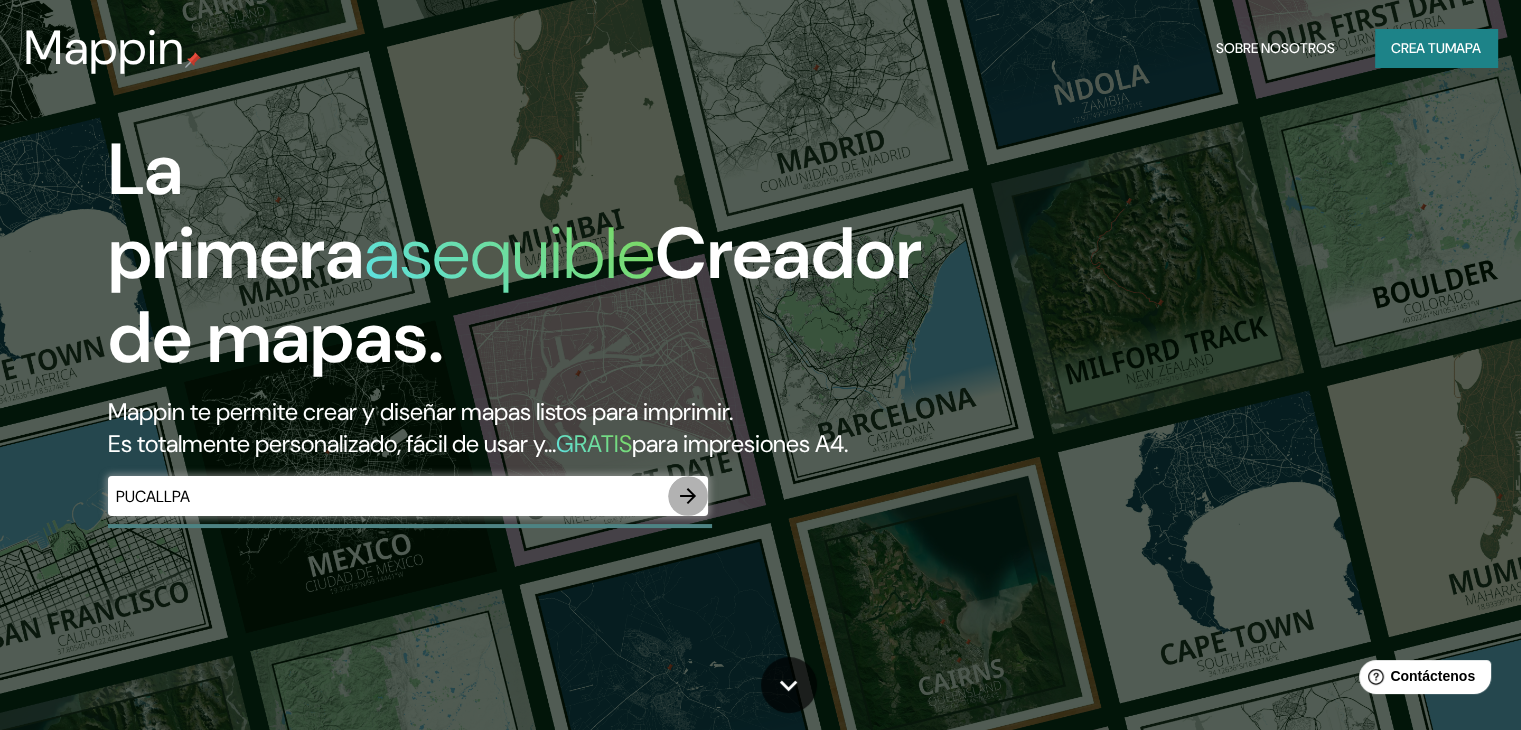 click 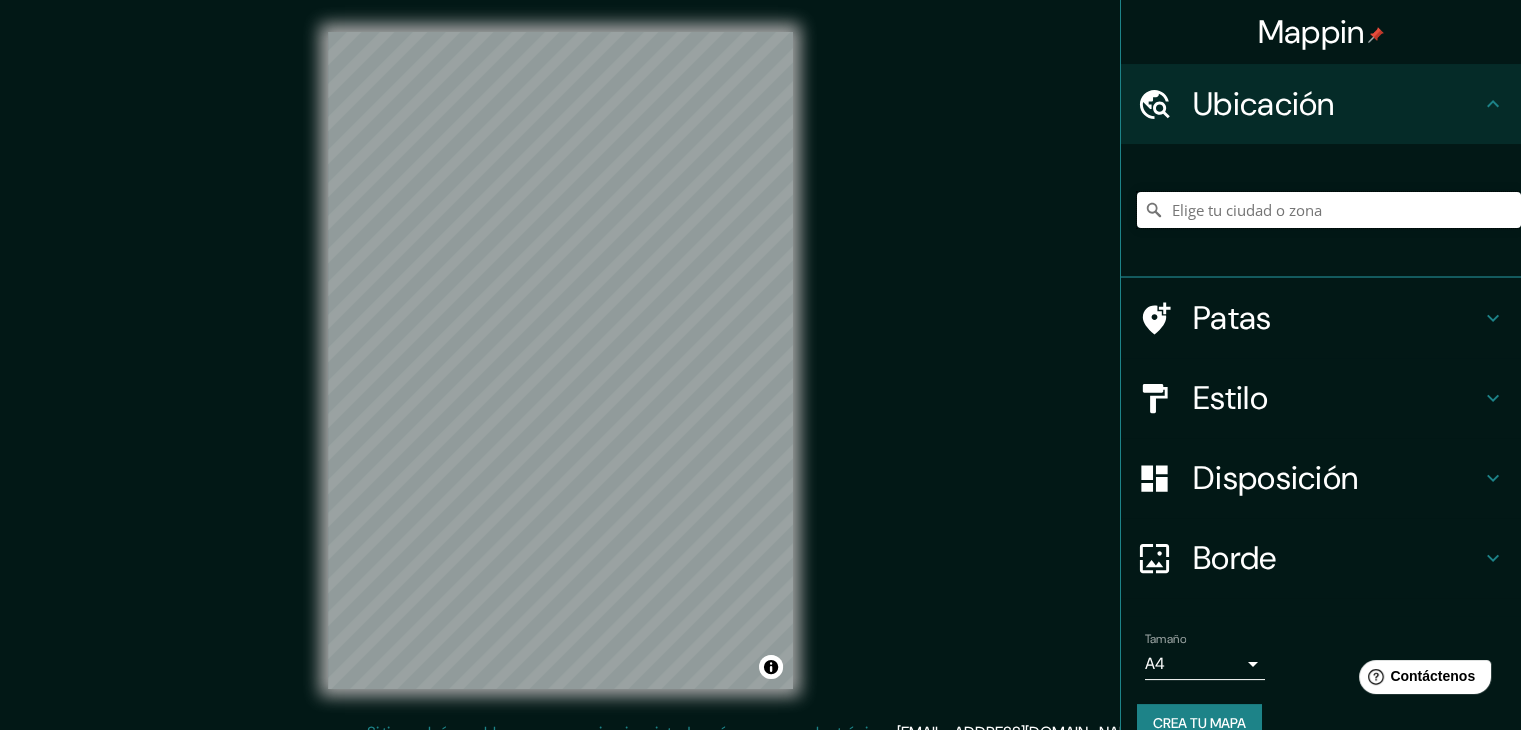 click at bounding box center (1329, 210) 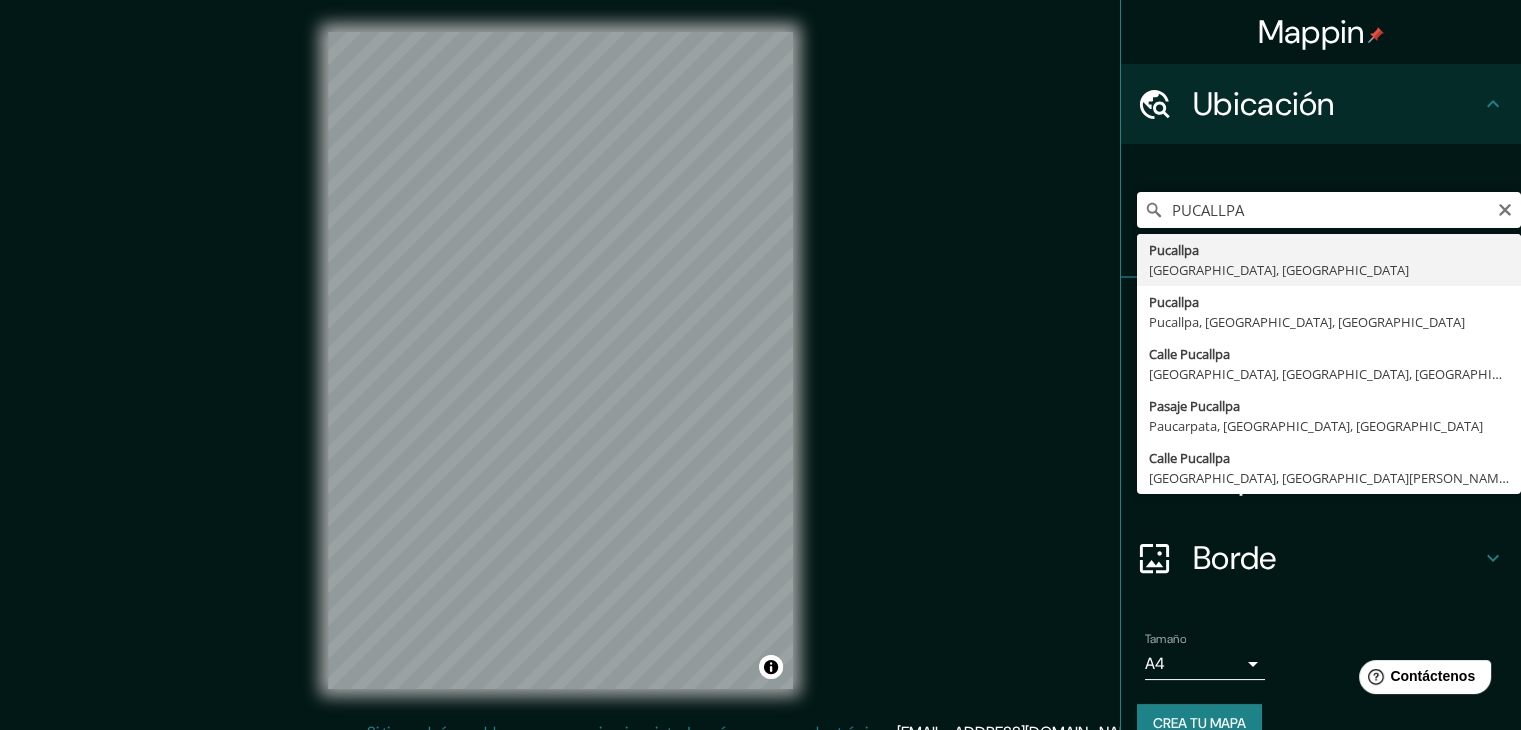 type on "Pucallpa, [GEOGRAPHIC_DATA], [GEOGRAPHIC_DATA]" 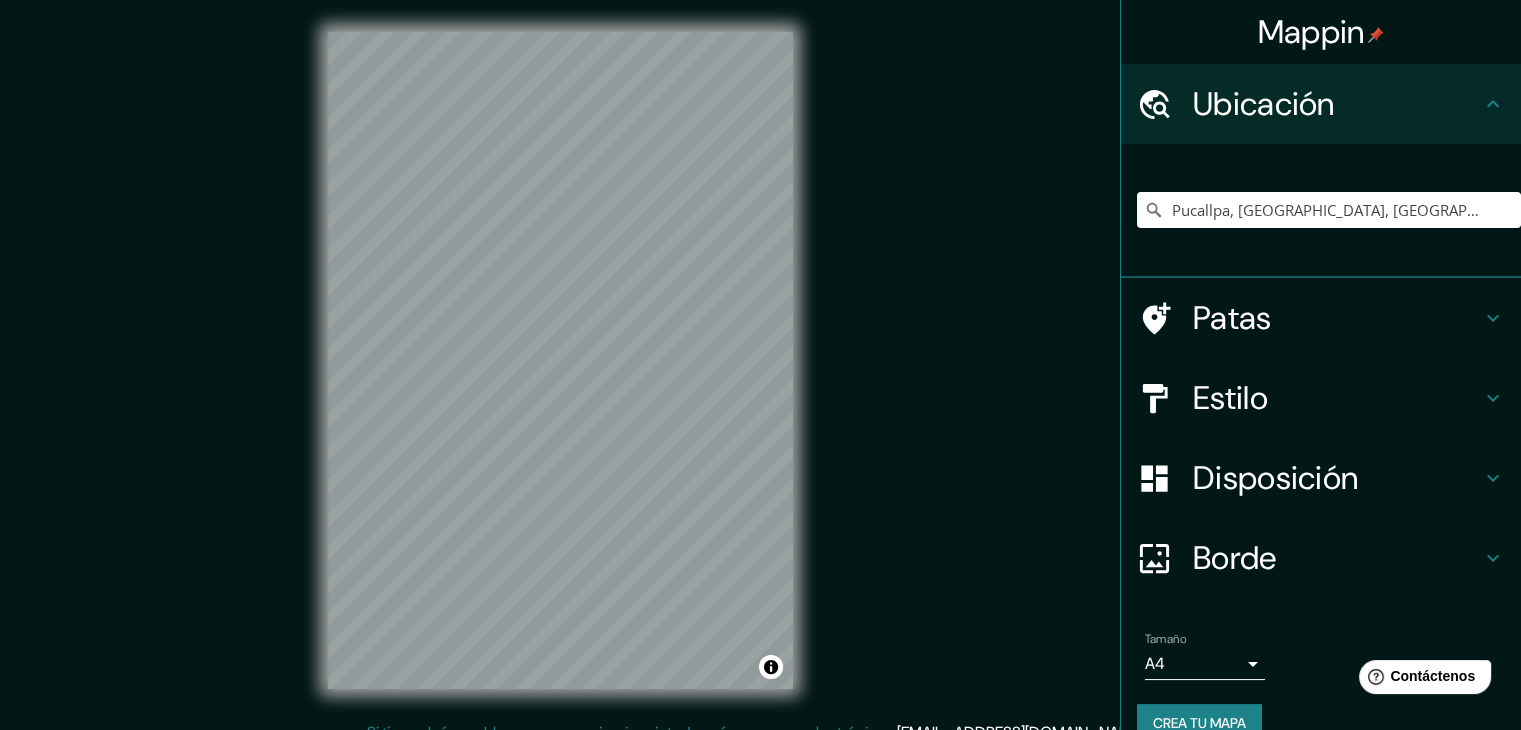 click at bounding box center (1165, 398) 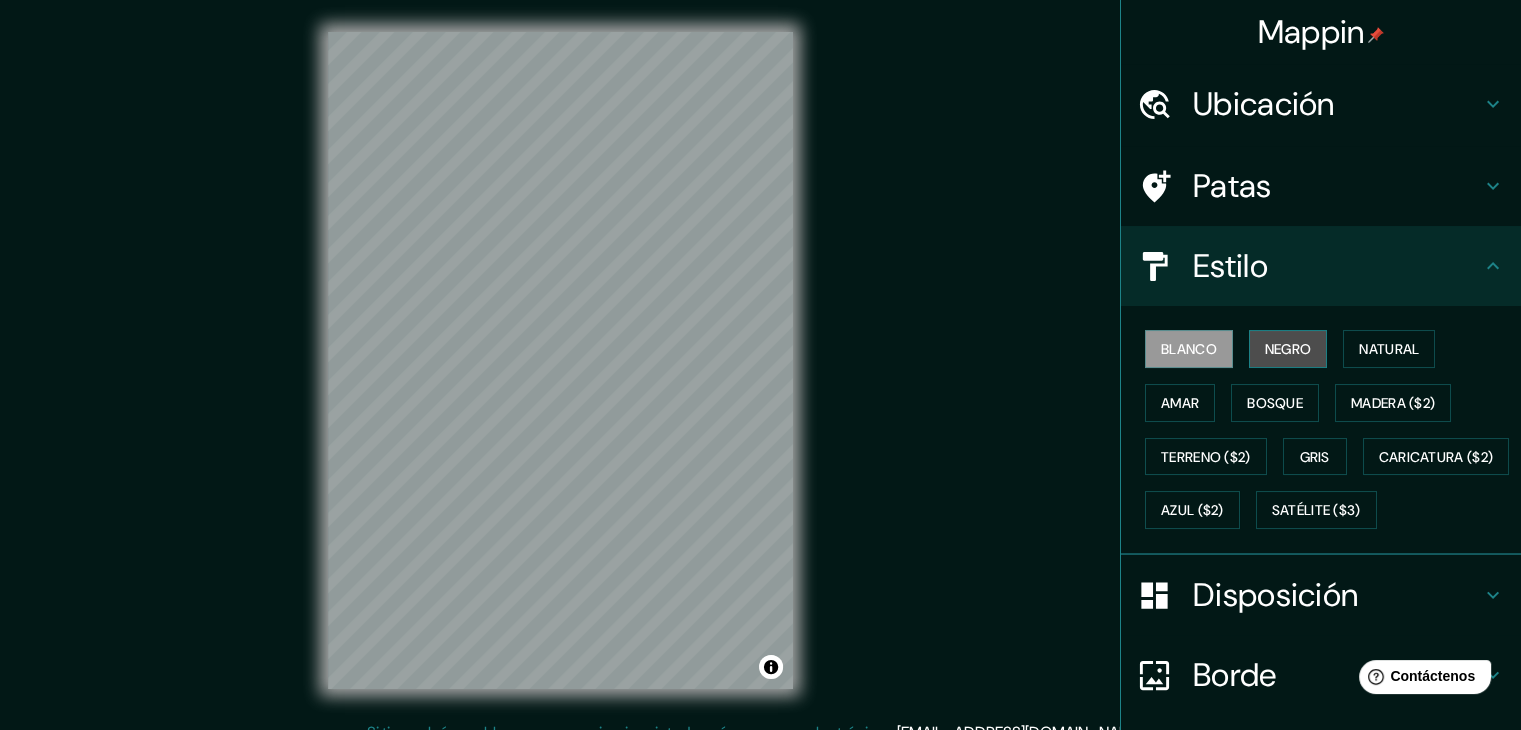 click on "Negro" at bounding box center [1288, 349] 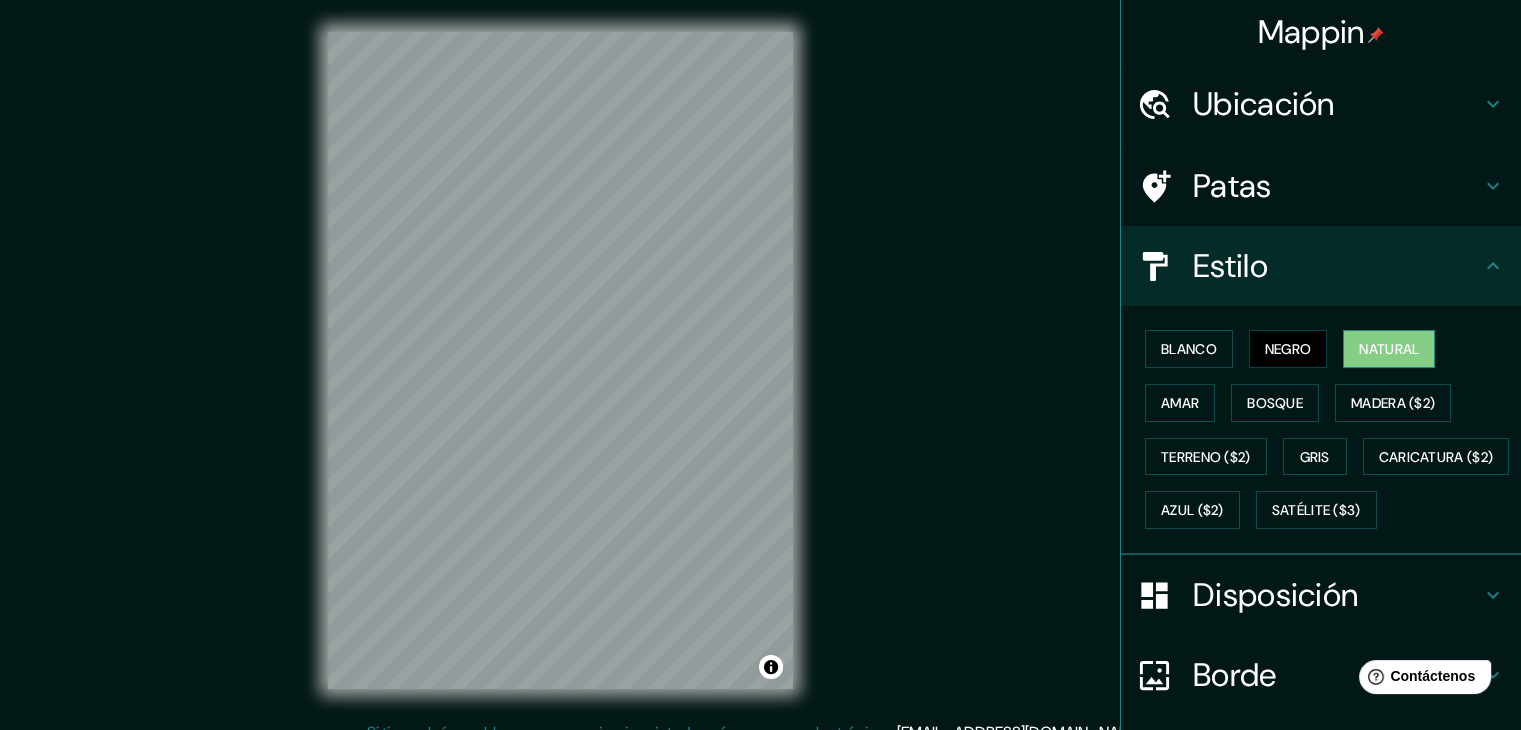 click on "Natural" at bounding box center [1389, 349] 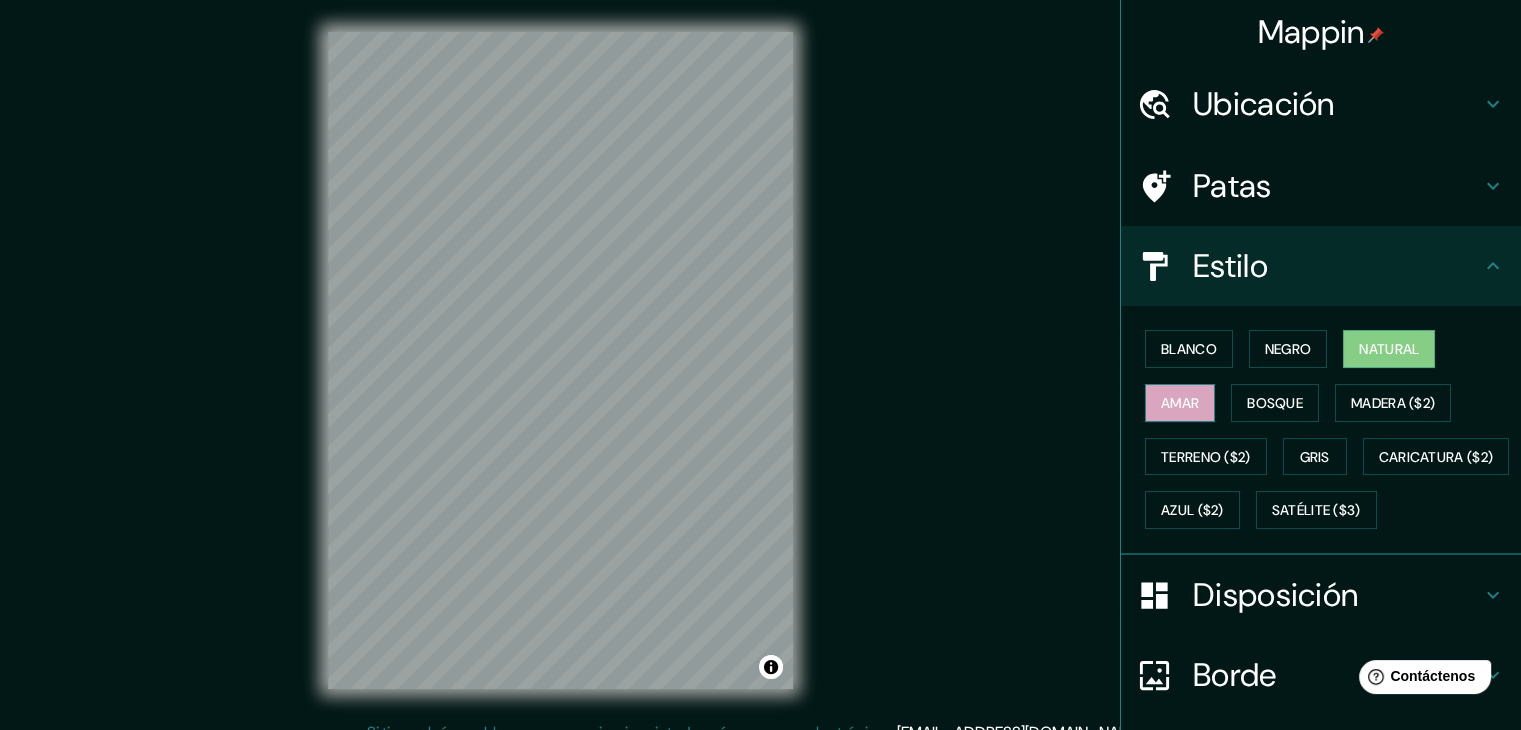 click on "Amar" at bounding box center [1180, 403] 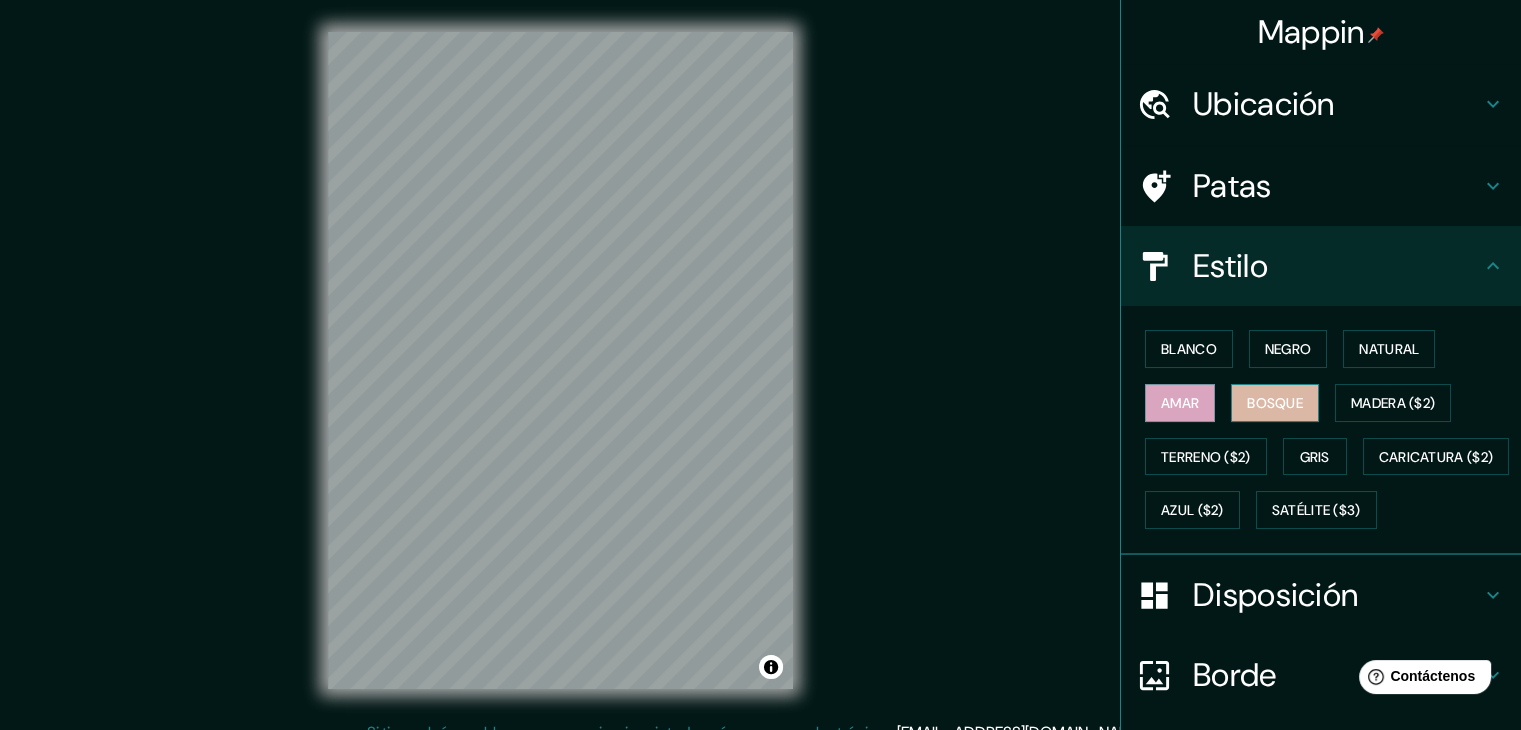 click on "Bosque" at bounding box center [1275, 403] 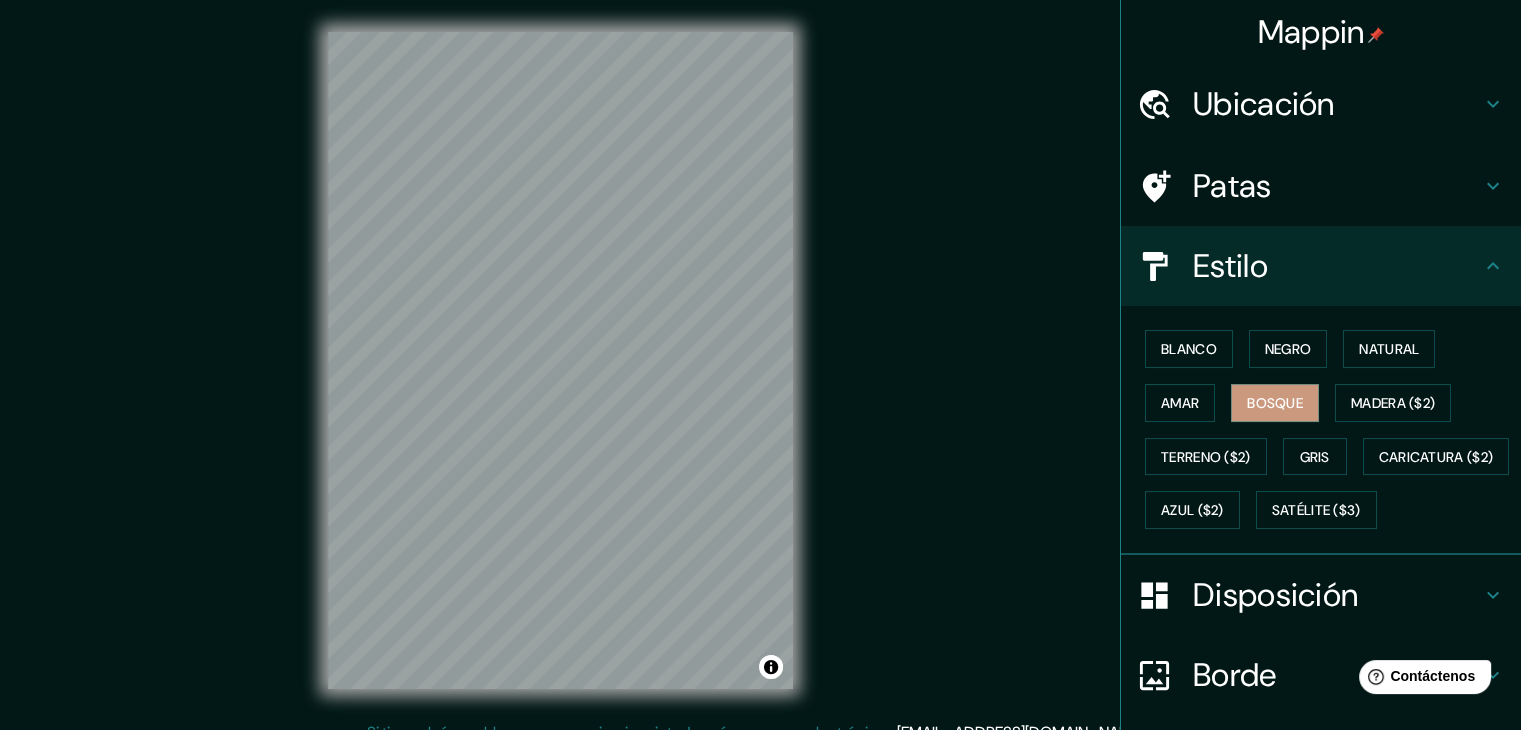 click on "Mappin Ubicación Pucallpa, [GEOGRAPHIC_DATA], [GEOGRAPHIC_DATA] Patas Estilo Blanco Negro Natural [PERSON_NAME] ($2) Terreno ($2) Gris Caricatura ($2) Azul ($2) Satélite ($3) Disposición Borde Elige un borde.  Consejo  : puedes opacar las capas del marco para crear efectos geniales. Ninguno Simple Transparente Elegante Tamaño A4 single Crea tu mapa © Mapbox   © OpenStreetMap   Improve this map Si tiene algún problema, sugerencia o inquietud, envíe un correo electrónico a  [EMAIL_ADDRESS][DOMAIN_NAME]  .   . ." at bounding box center [760, 376] 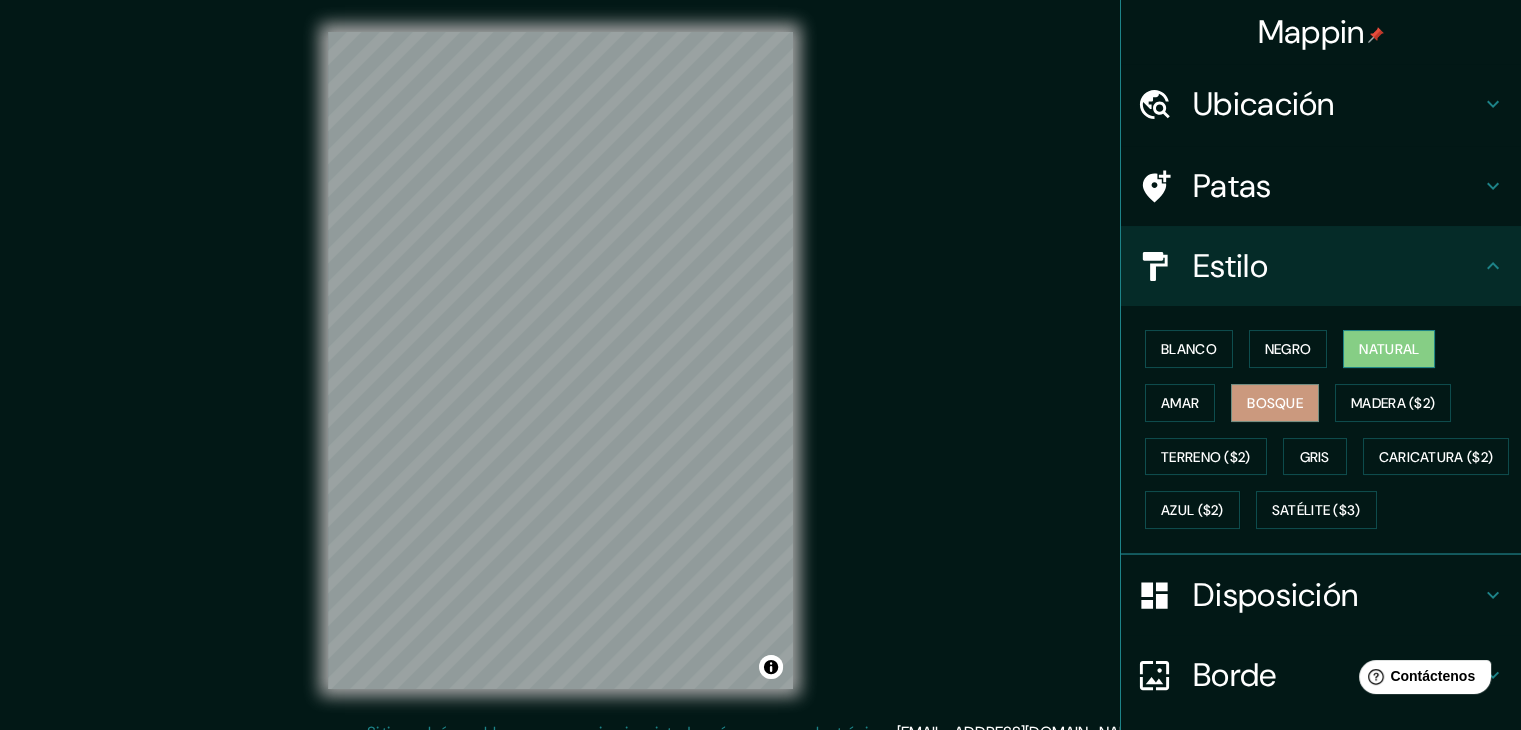 click on "Natural" at bounding box center (1389, 349) 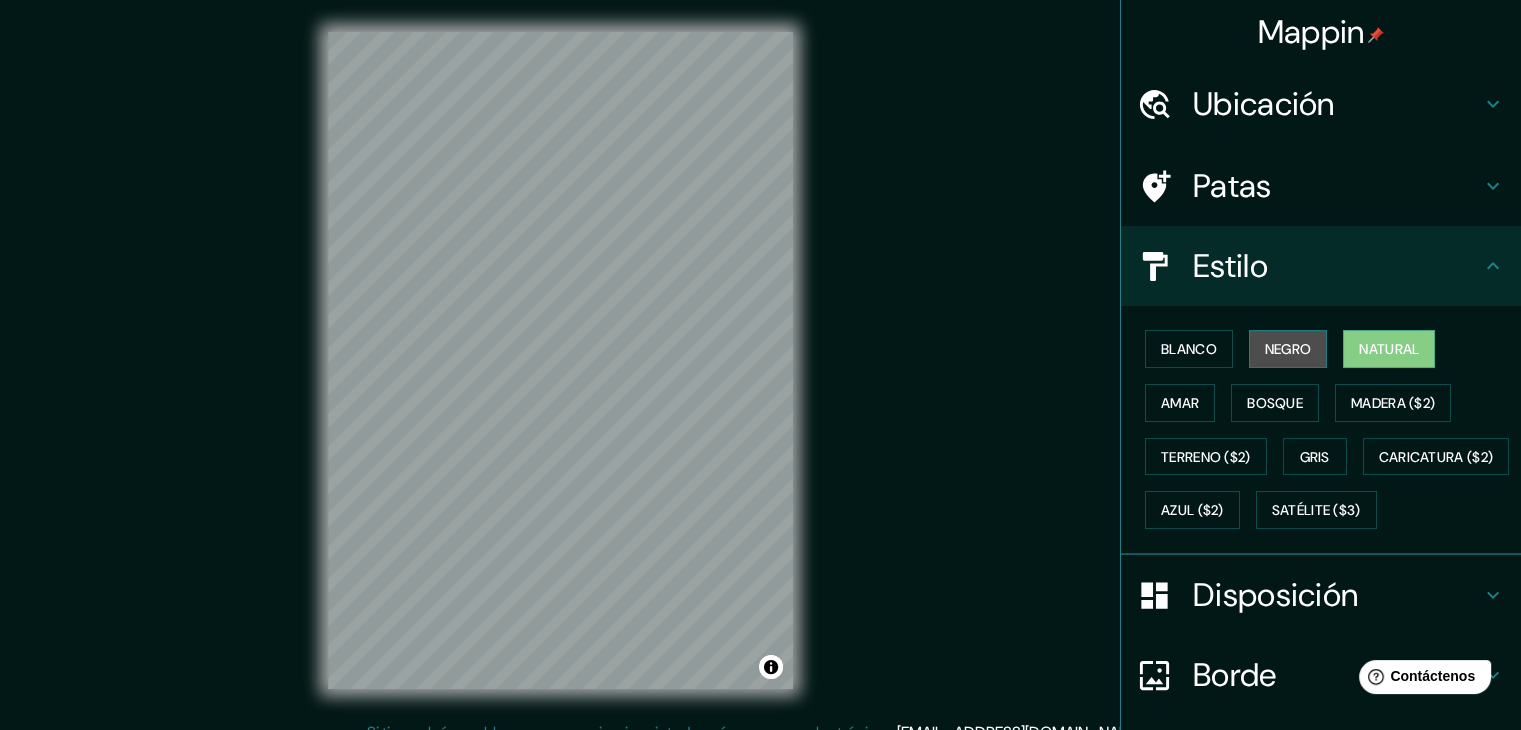 click on "Negro" at bounding box center [1288, 349] 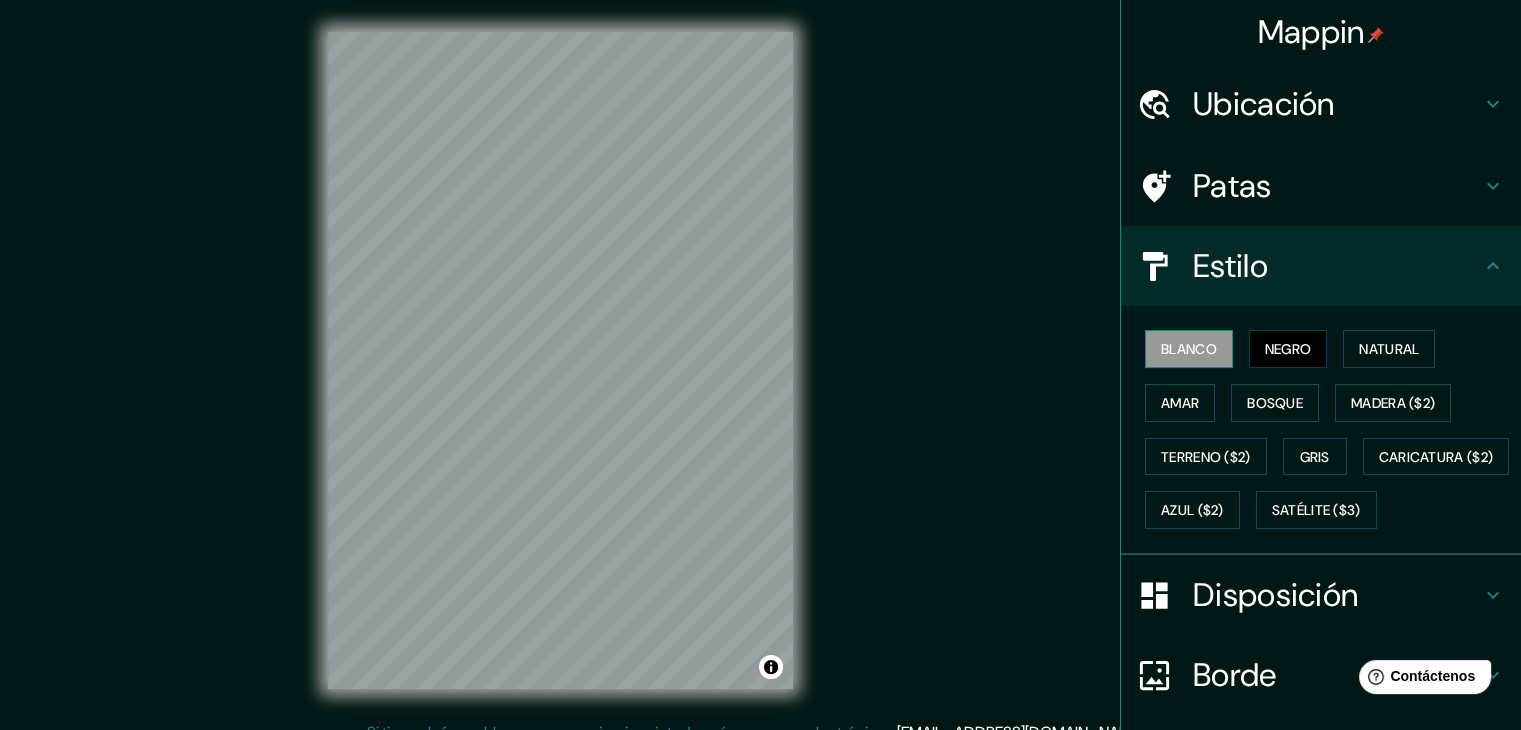 click on "Blanco" at bounding box center [1189, 349] 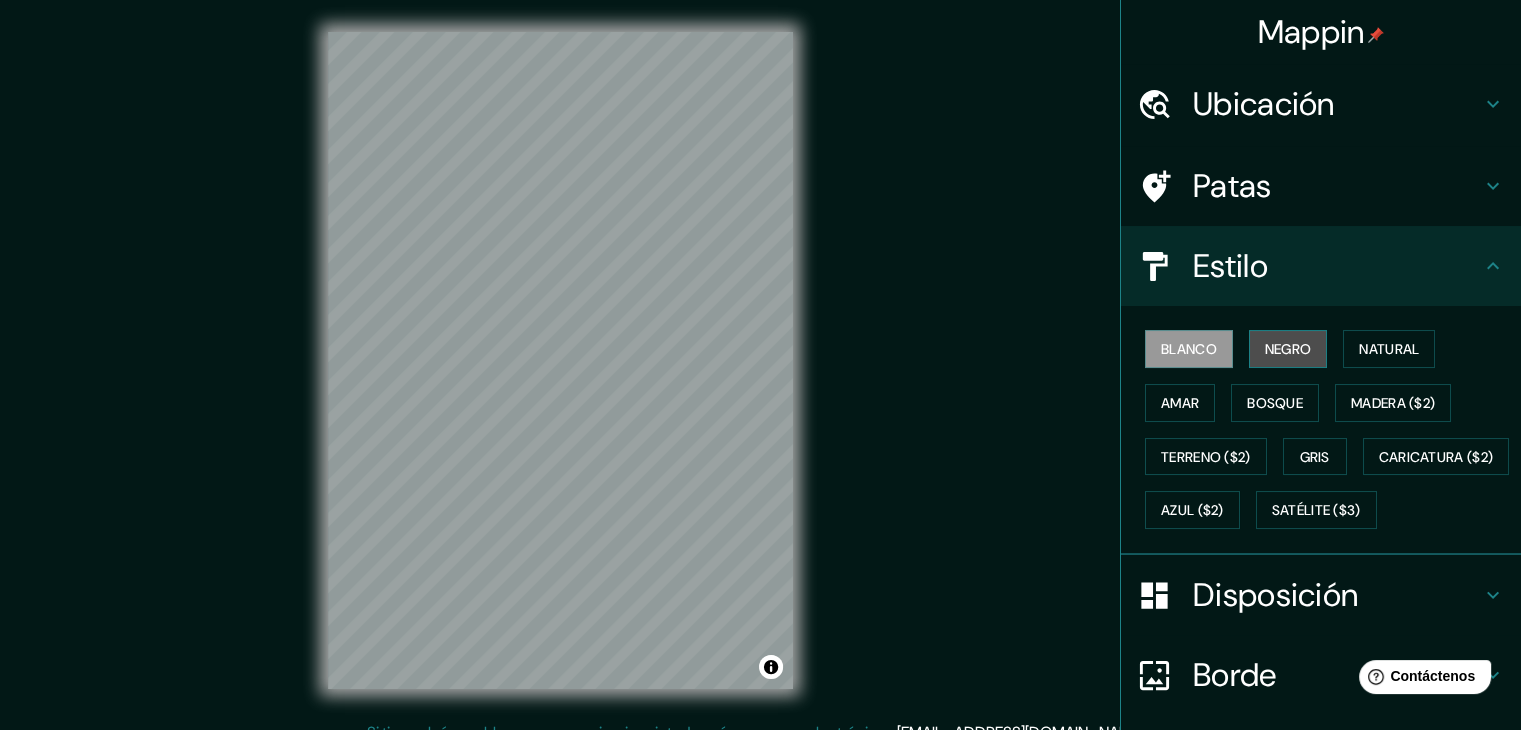 click on "Negro" at bounding box center (1288, 349) 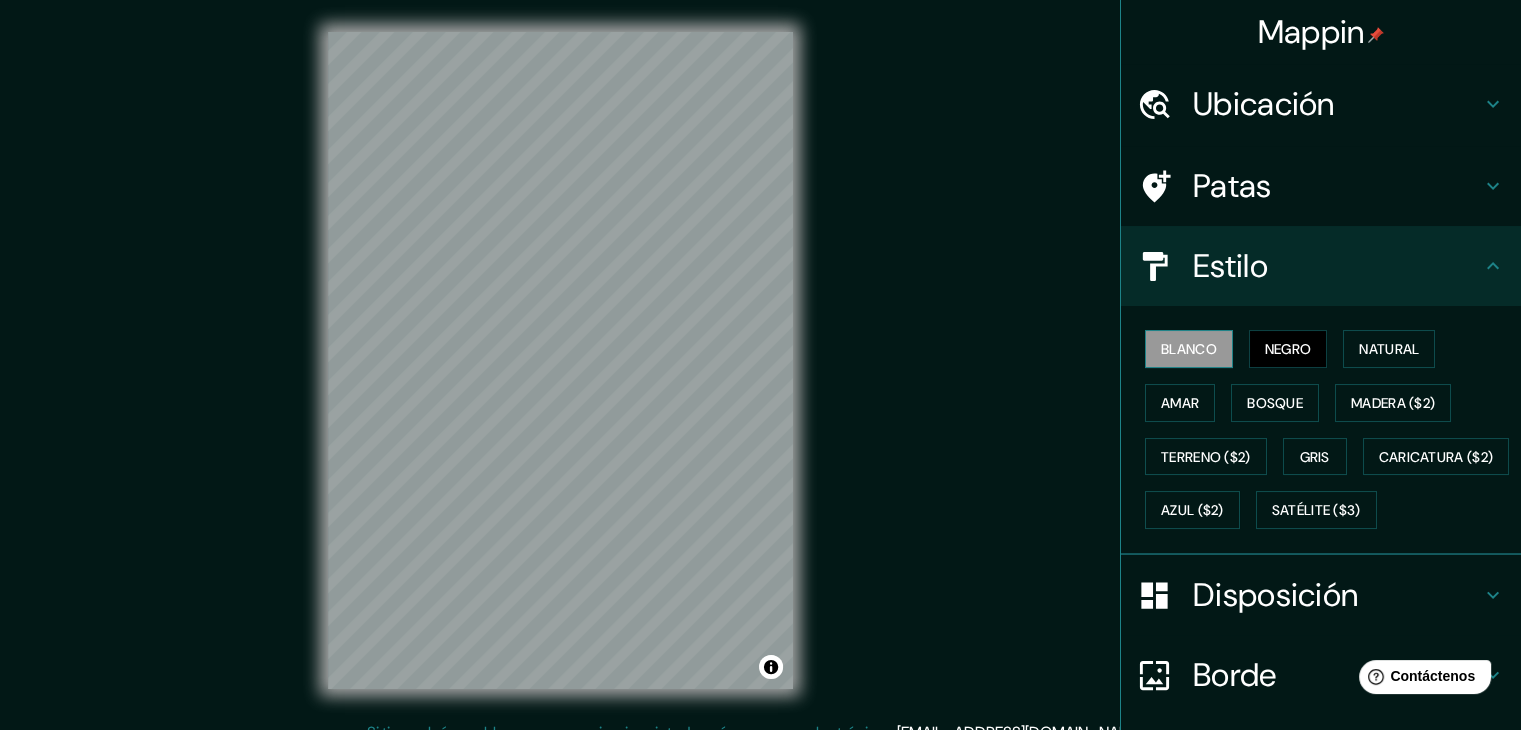 click on "Blanco" at bounding box center (1189, 349) 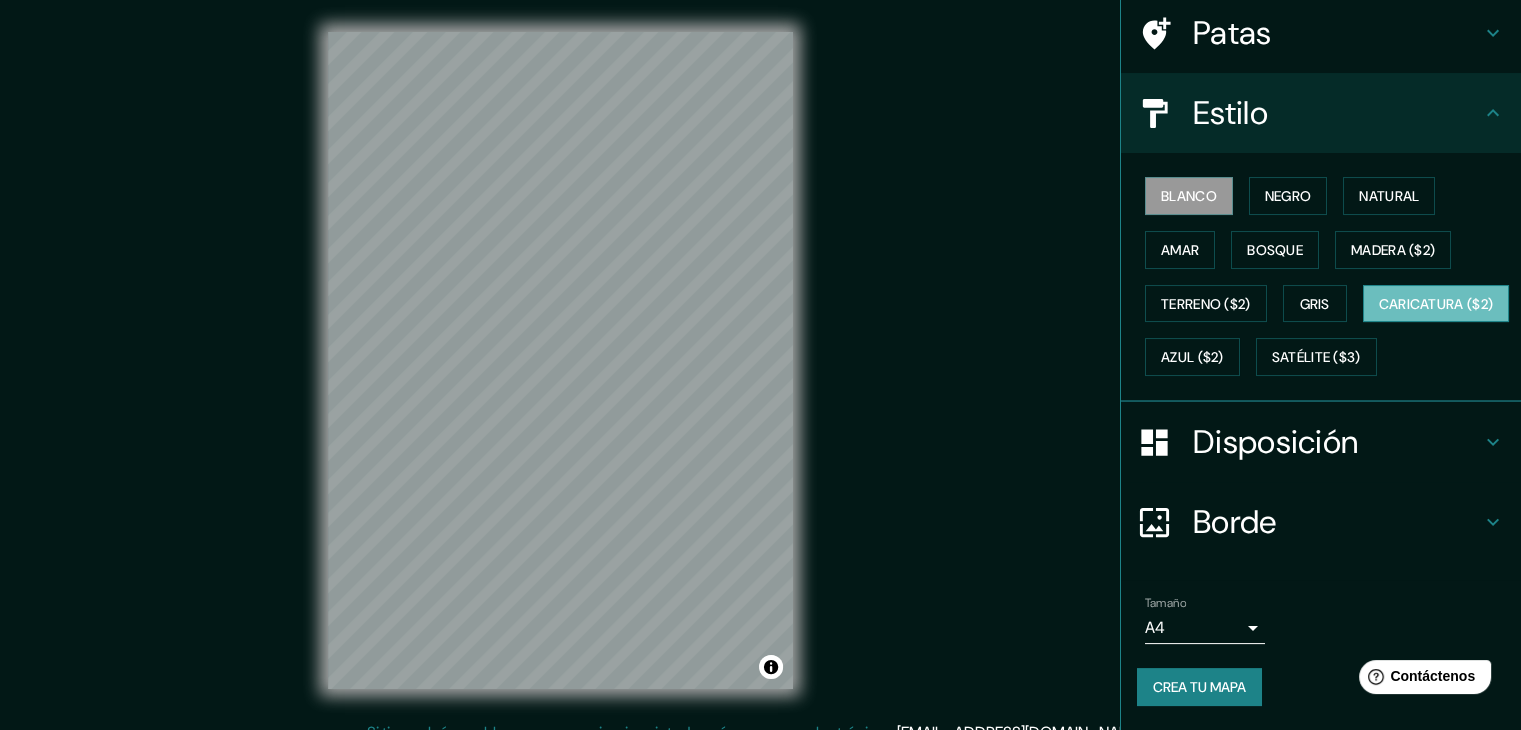 scroll, scrollTop: 202, scrollLeft: 0, axis: vertical 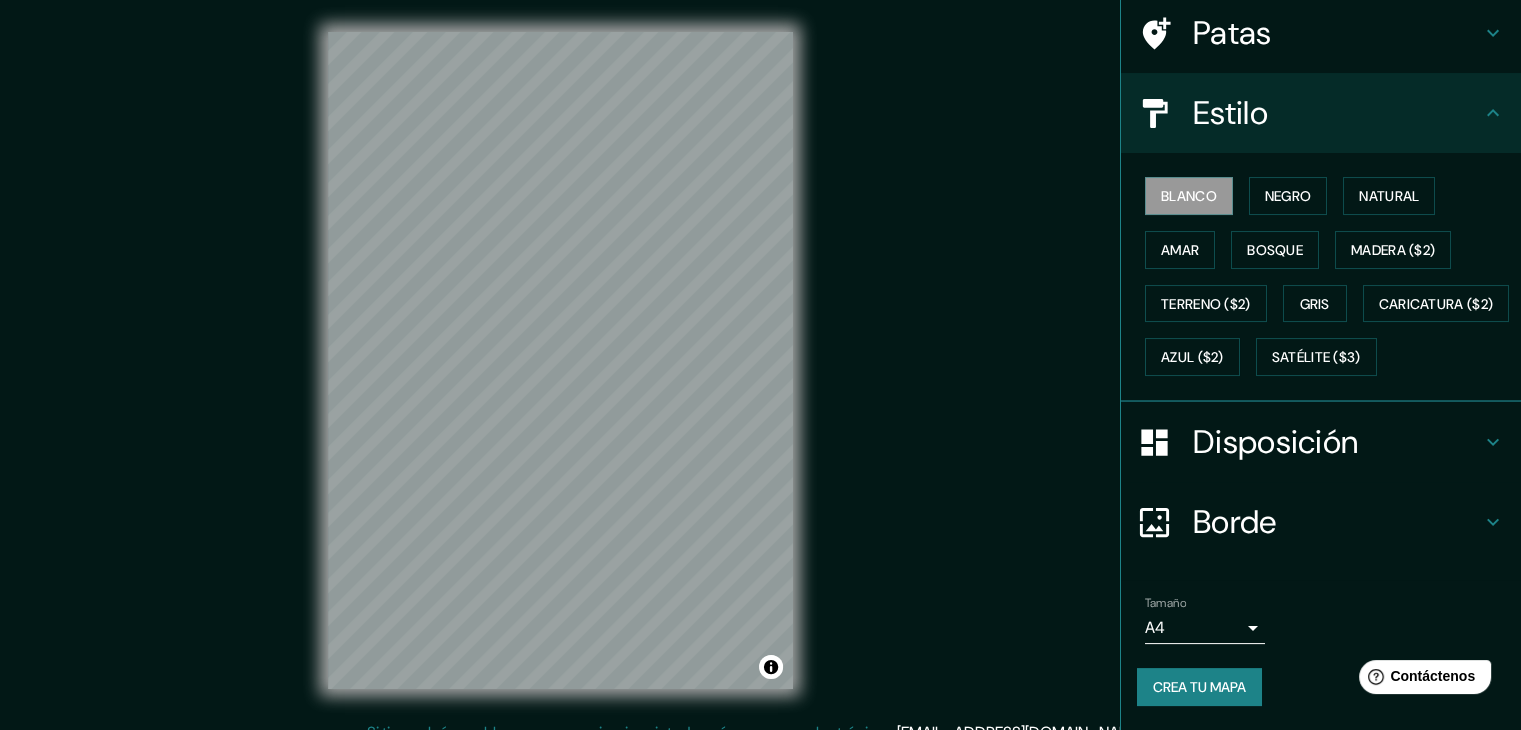 click on "Disposición" at bounding box center [1337, 442] 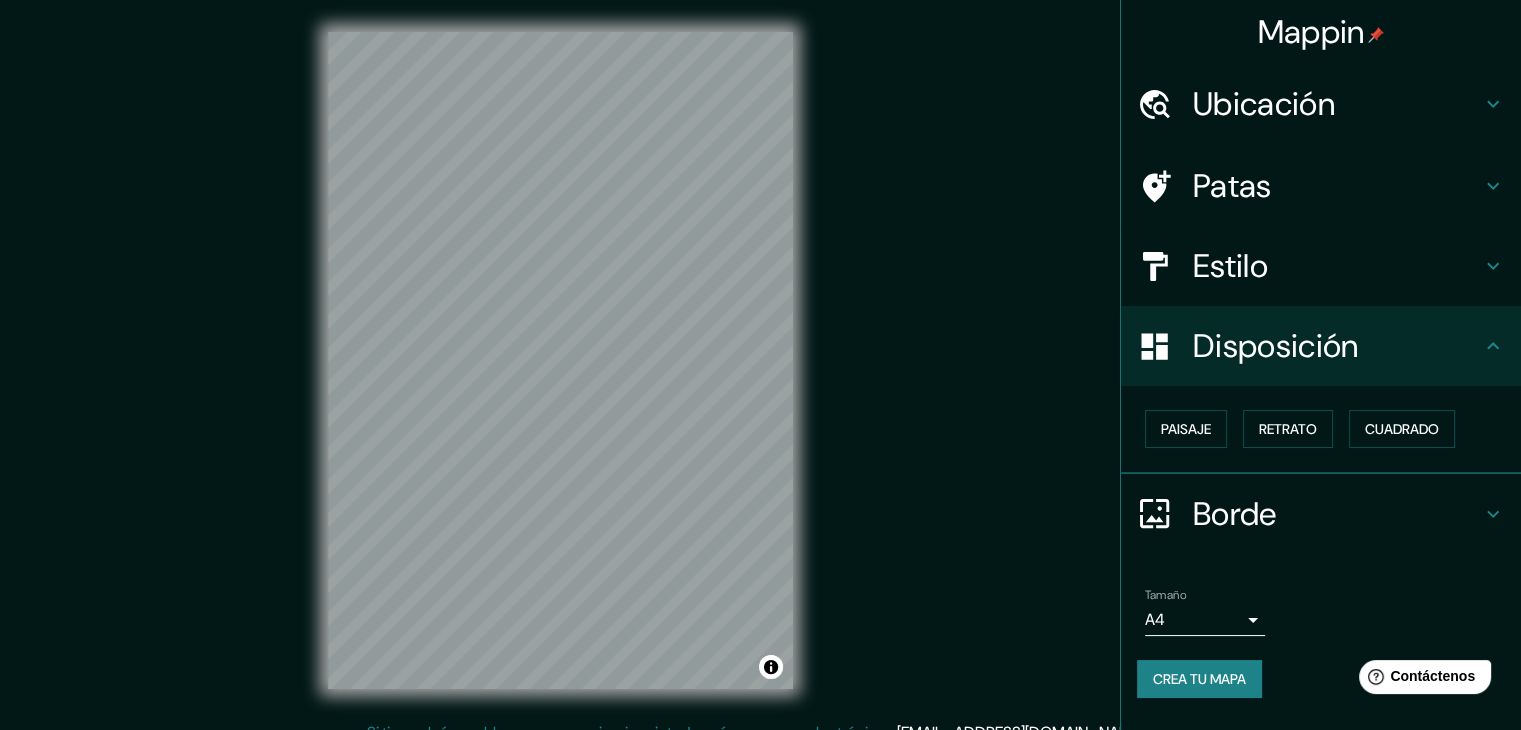 scroll, scrollTop: 0, scrollLeft: 0, axis: both 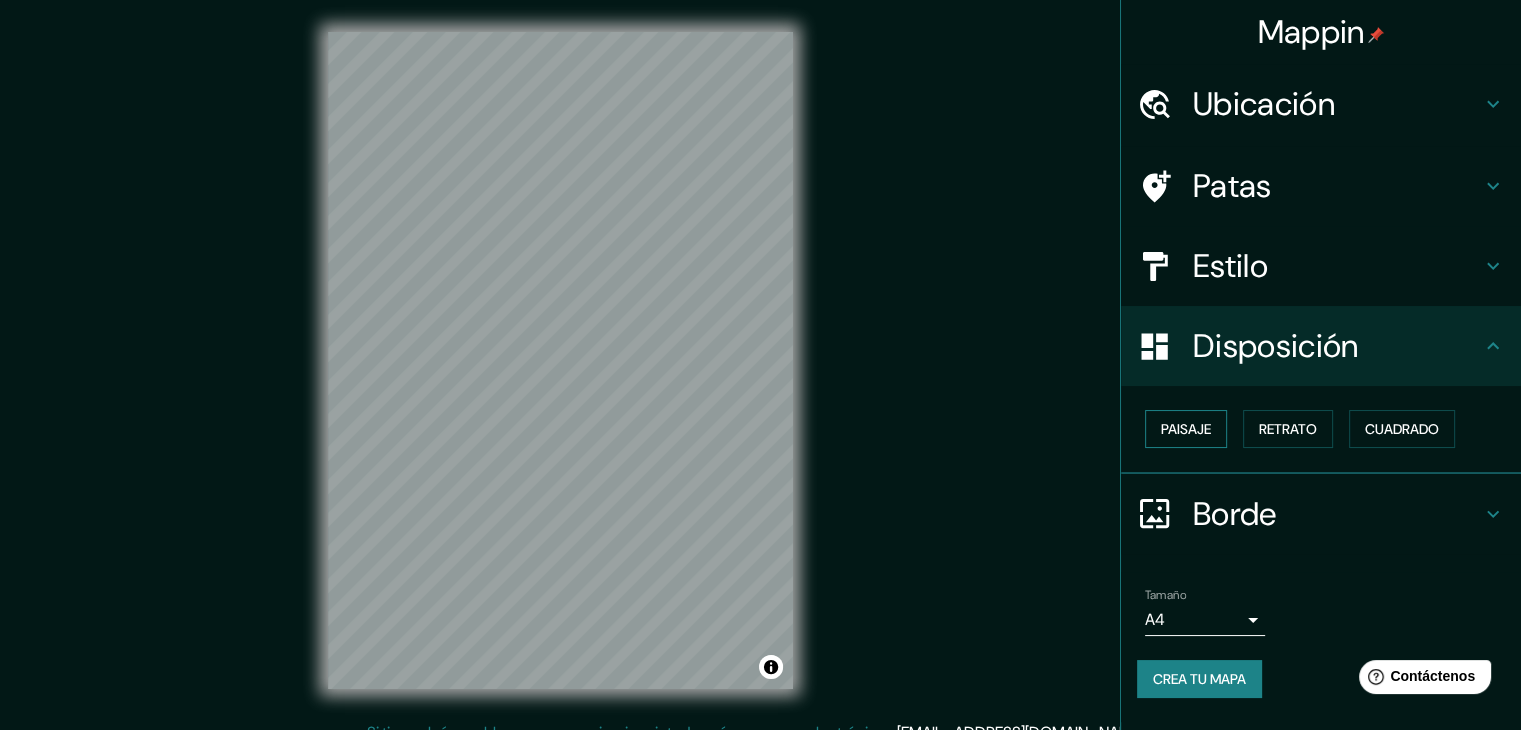 click on "Paisaje" at bounding box center [1186, 429] 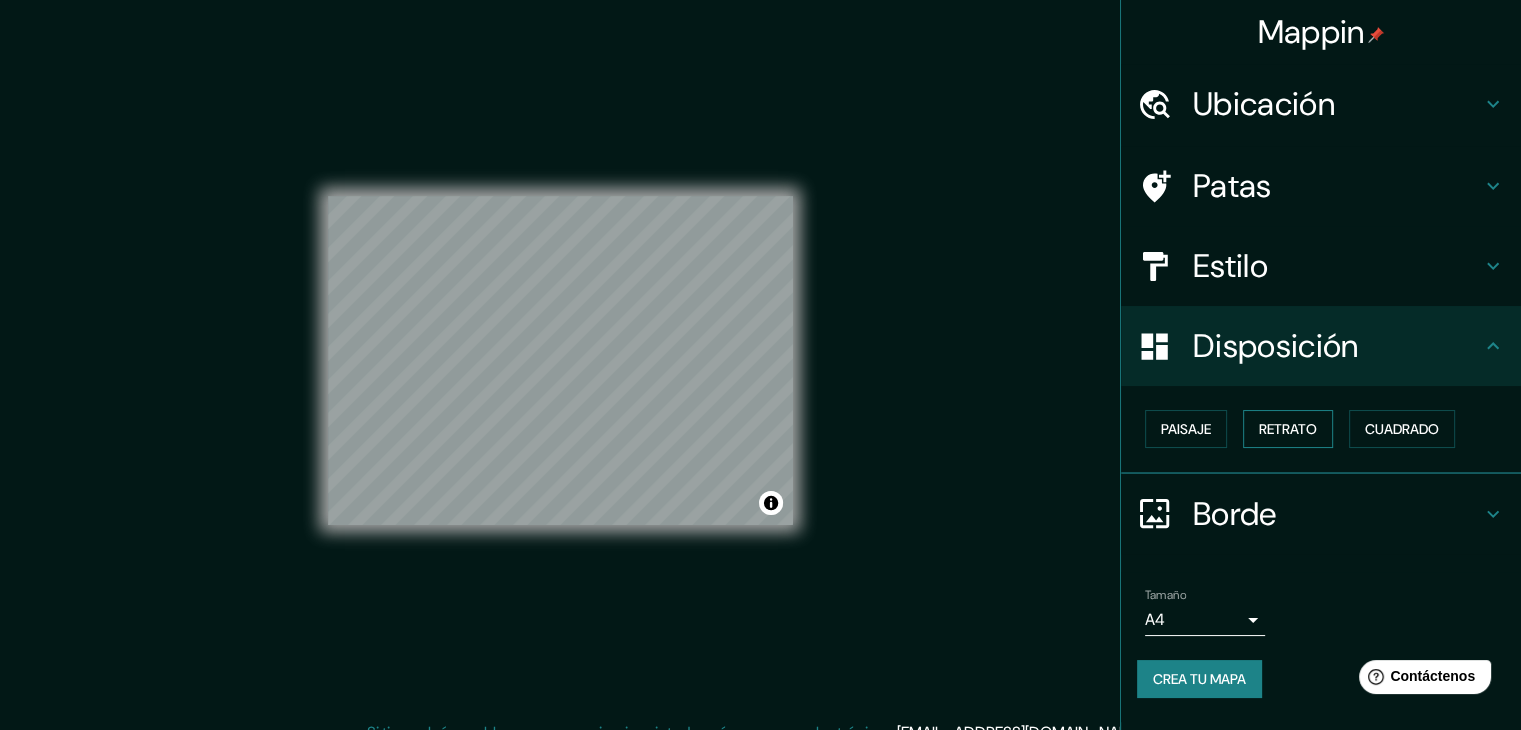 click on "Retrato" at bounding box center (1288, 429) 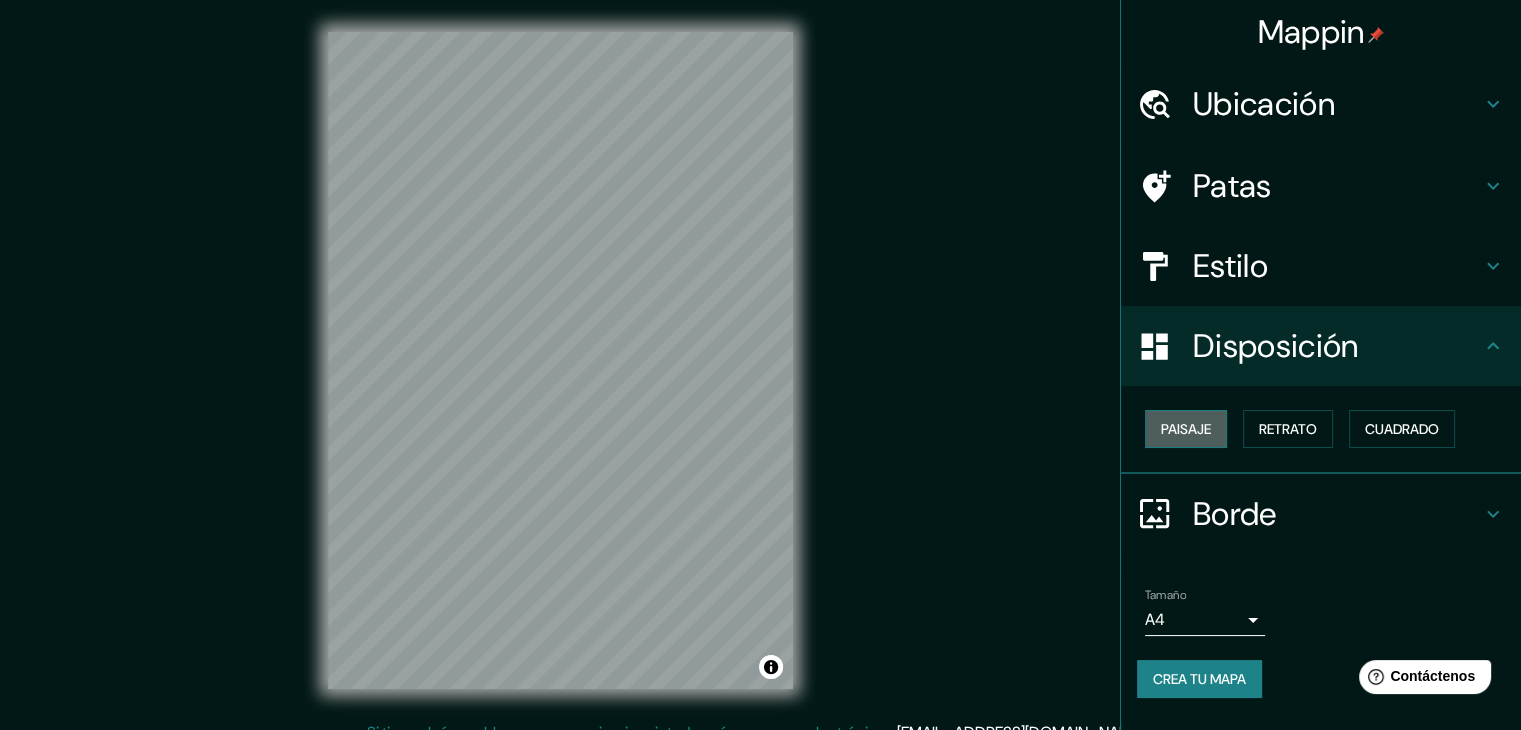 click on "Paisaje" at bounding box center [1186, 429] 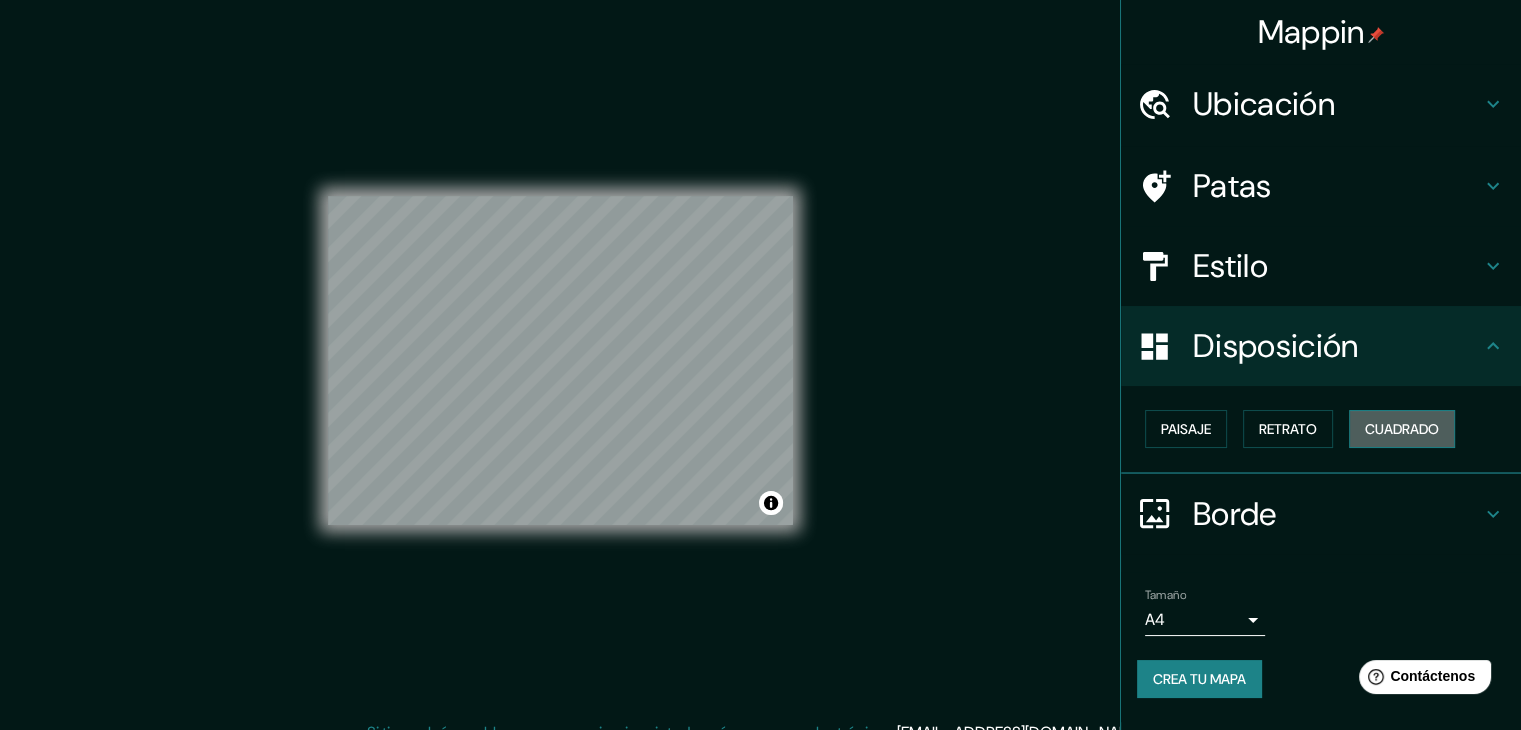 click on "Cuadrado" at bounding box center (1402, 429) 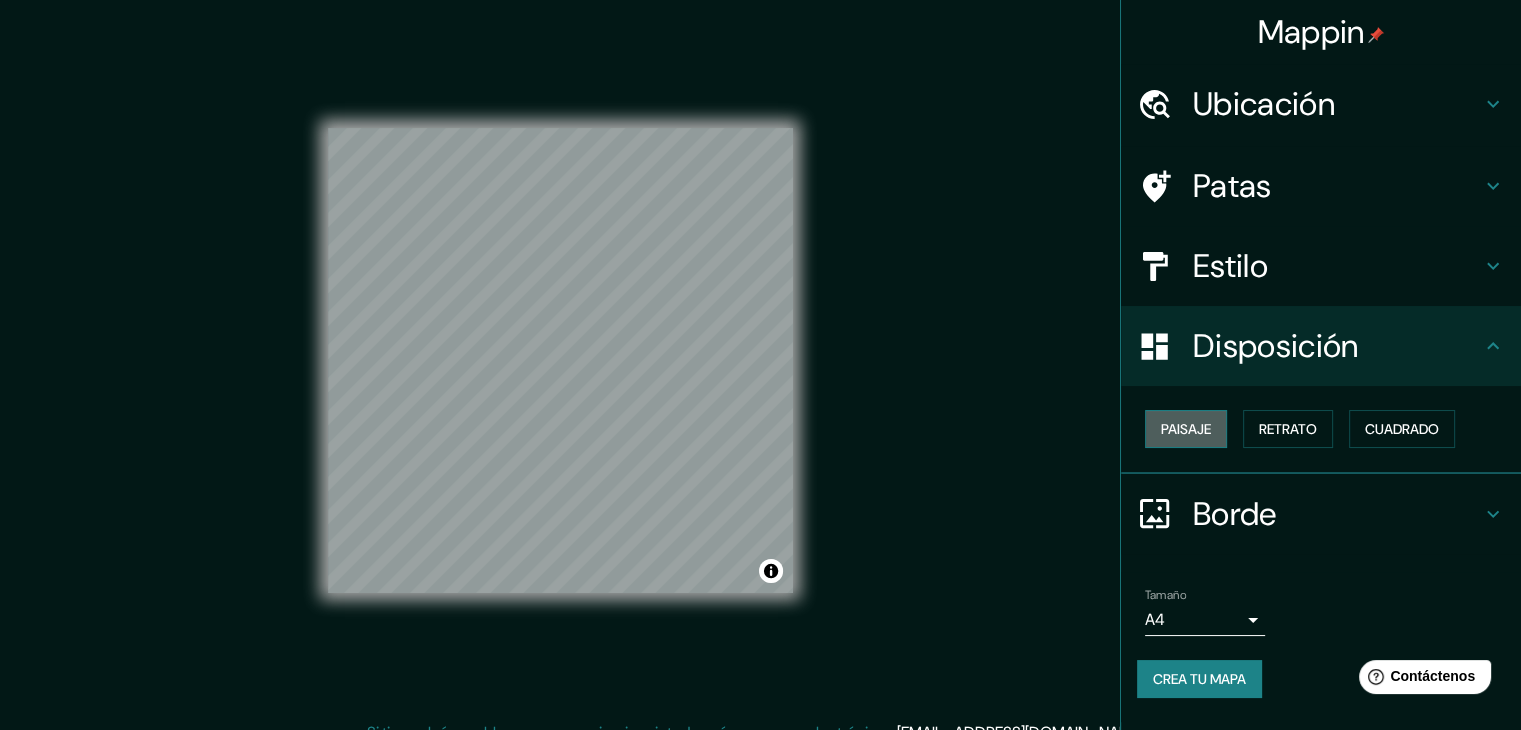 click on "Paisaje" at bounding box center [1186, 429] 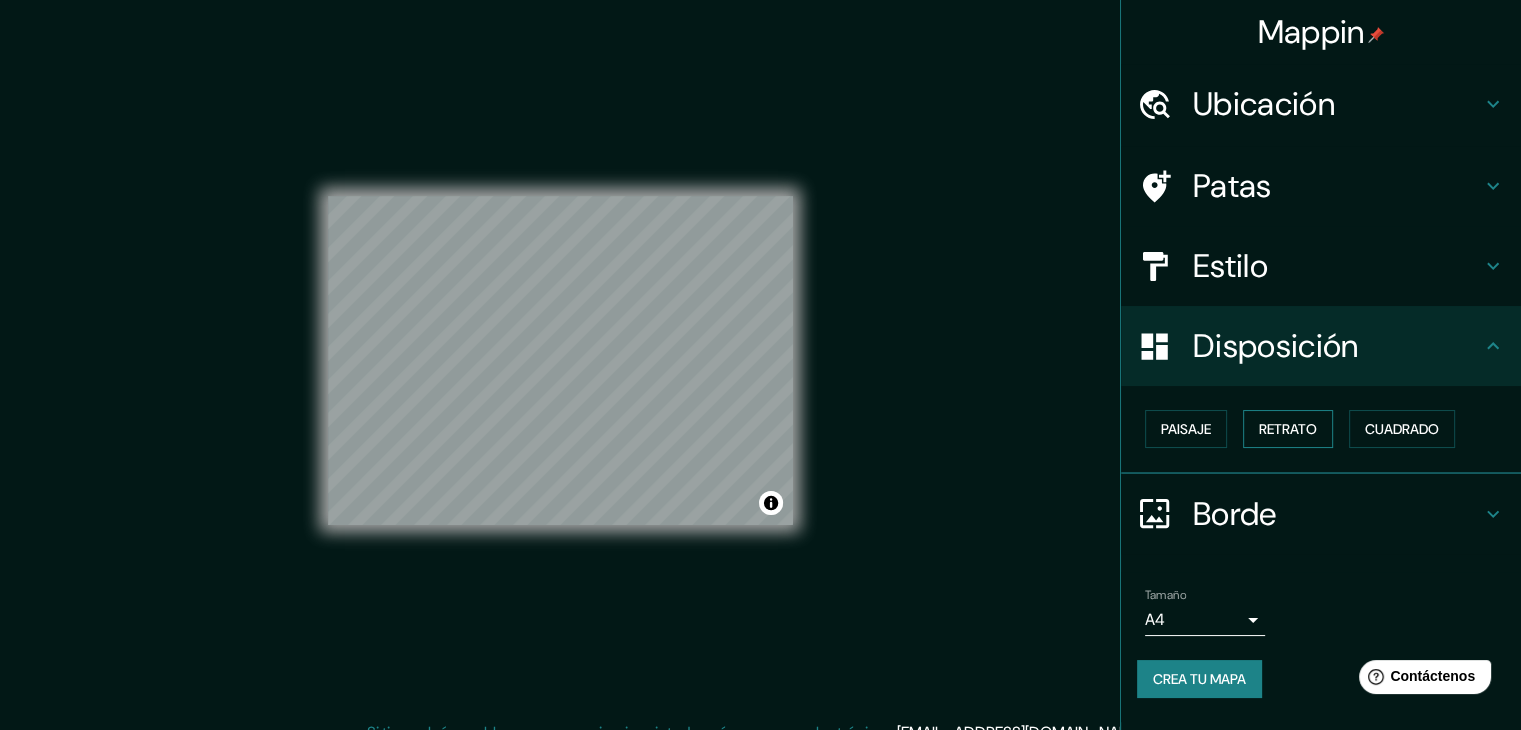 click on "Retrato" at bounding box center (1288, 429) 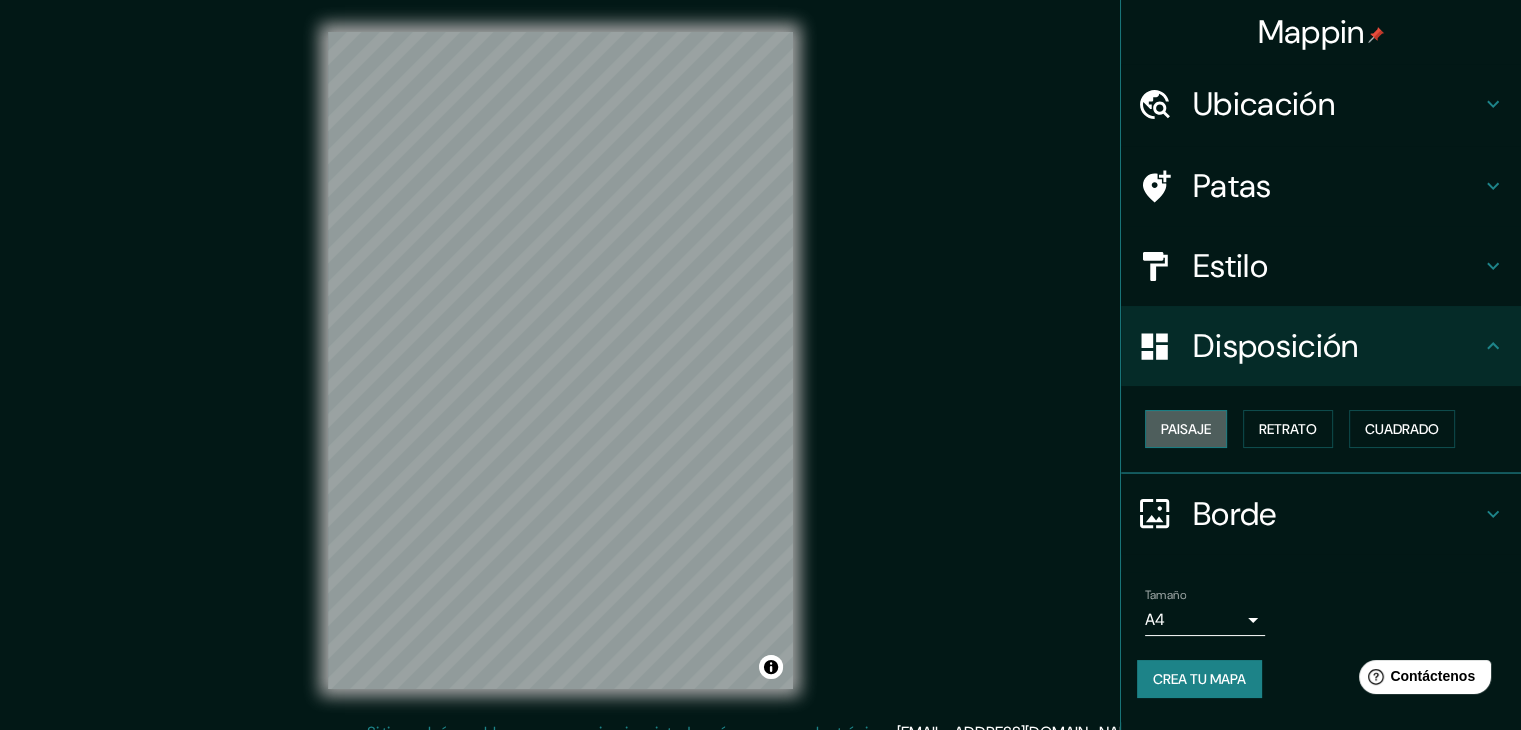 click on "Paisaje" at bounding box center (1186, 429) 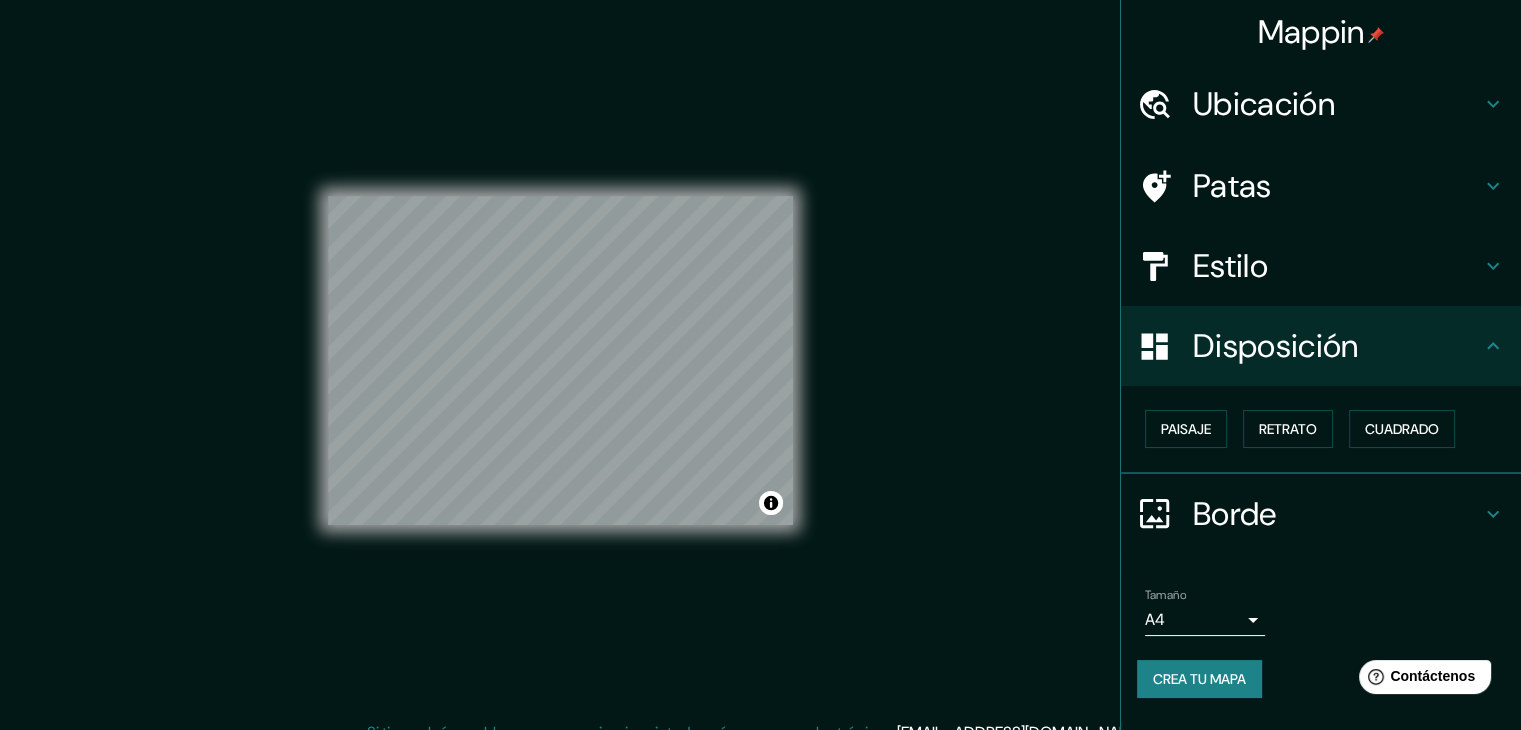 click on "Mappin Ubicación Pucallpa, [GEOGRAPHIC_DATA], [GEOGRAPHIC_DATA] Patas Estilo Disposición Paisaje Retrato Cuadrado Borde Elige un borde.  Consejo  : puedes opacar las capas del marco para crear efectos geniales. Ninguno Simple Transparente Elegante Tamaño A4 single Crea tu mapa © Mapbox   © OpenStreetMap   Improve this map Si tiene algún problema, sugerencia o inquietud, envíe un correo electrónico a  [EMAIL_ADDRESS][DOMAIN_NAME]  .   . . Texto original Valora esta traducción Tu opinión servirá para ayudar a mejorar el Traductor de Google" at bounding box center (760, 365) 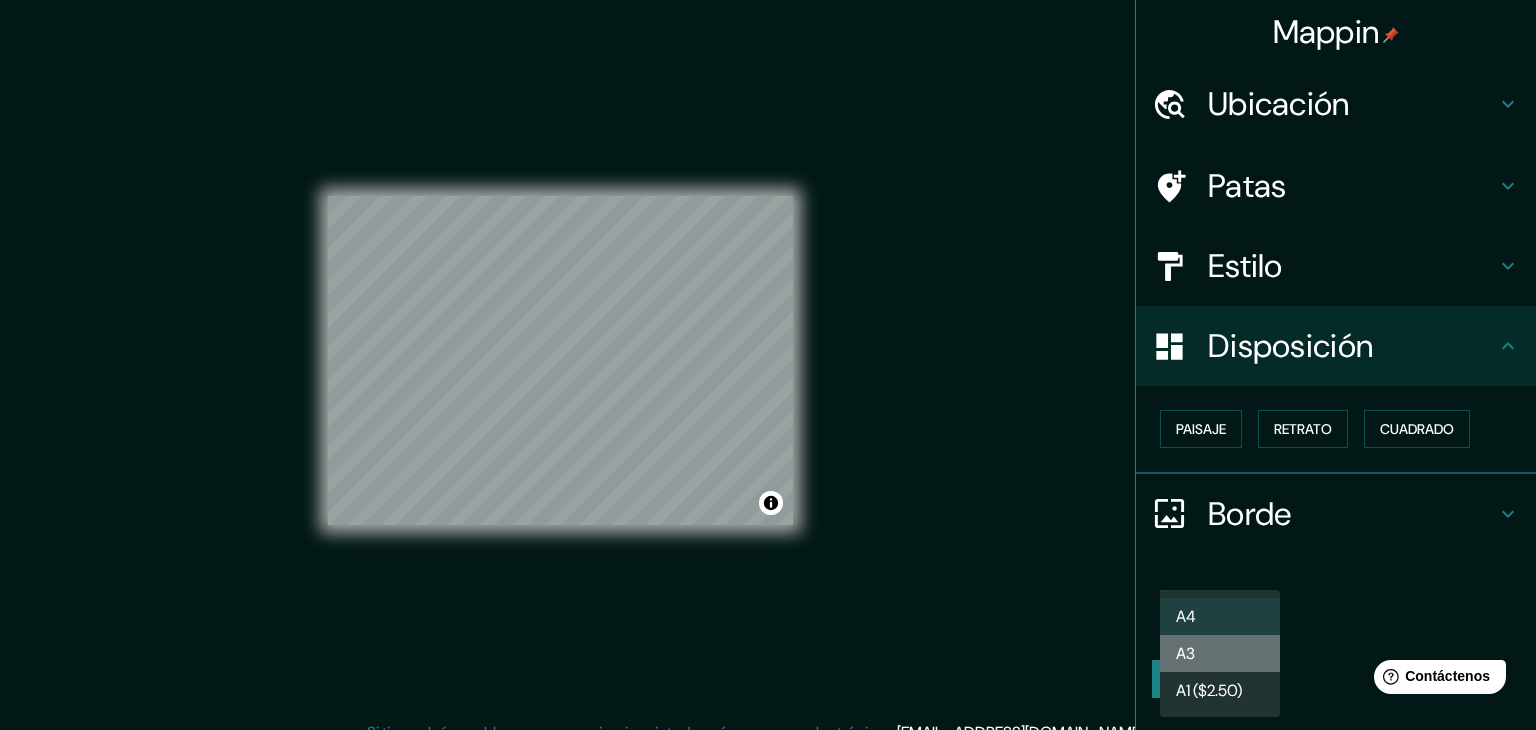 click on "A3" at bounding box center [1220, 653] 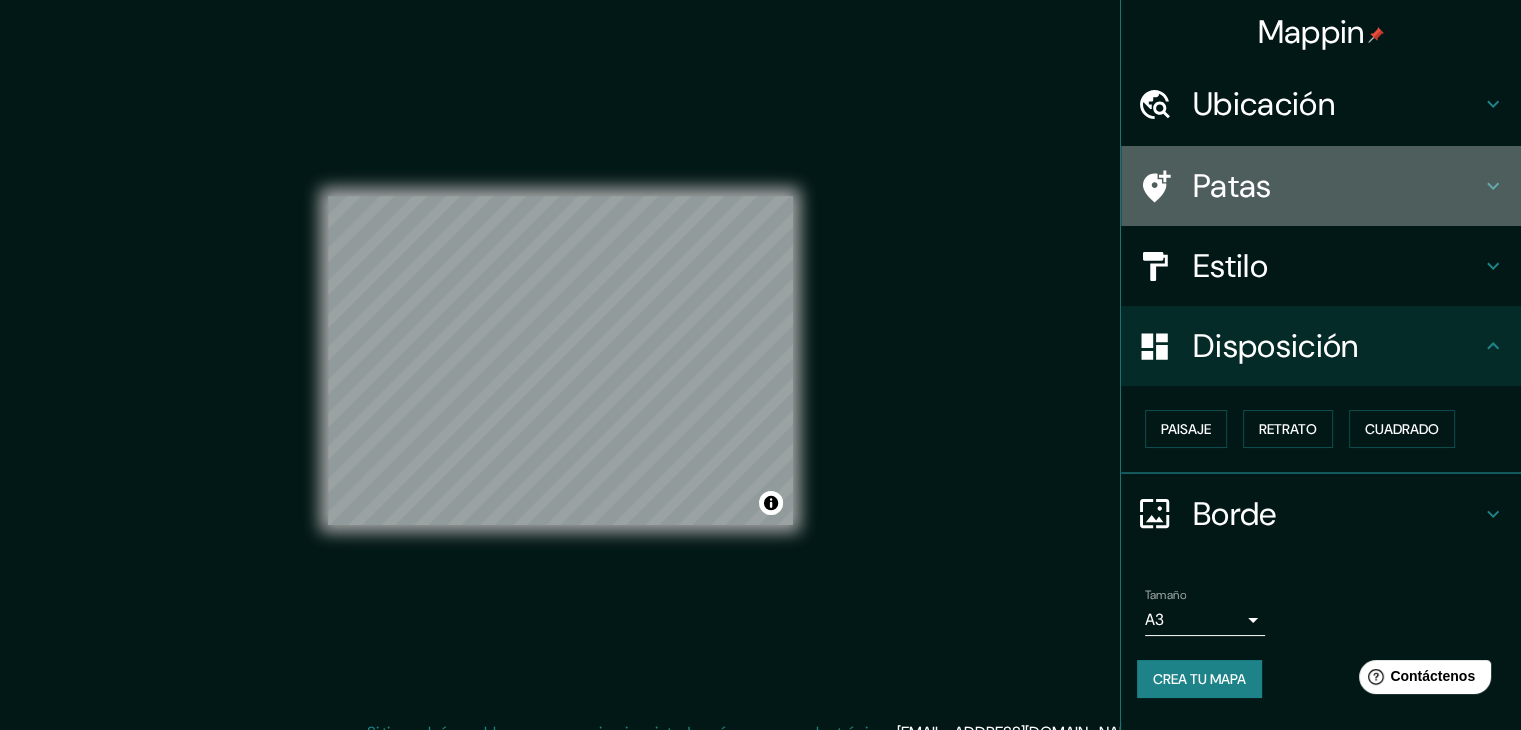 click on "Patas" at bounding box center (1337, 186) 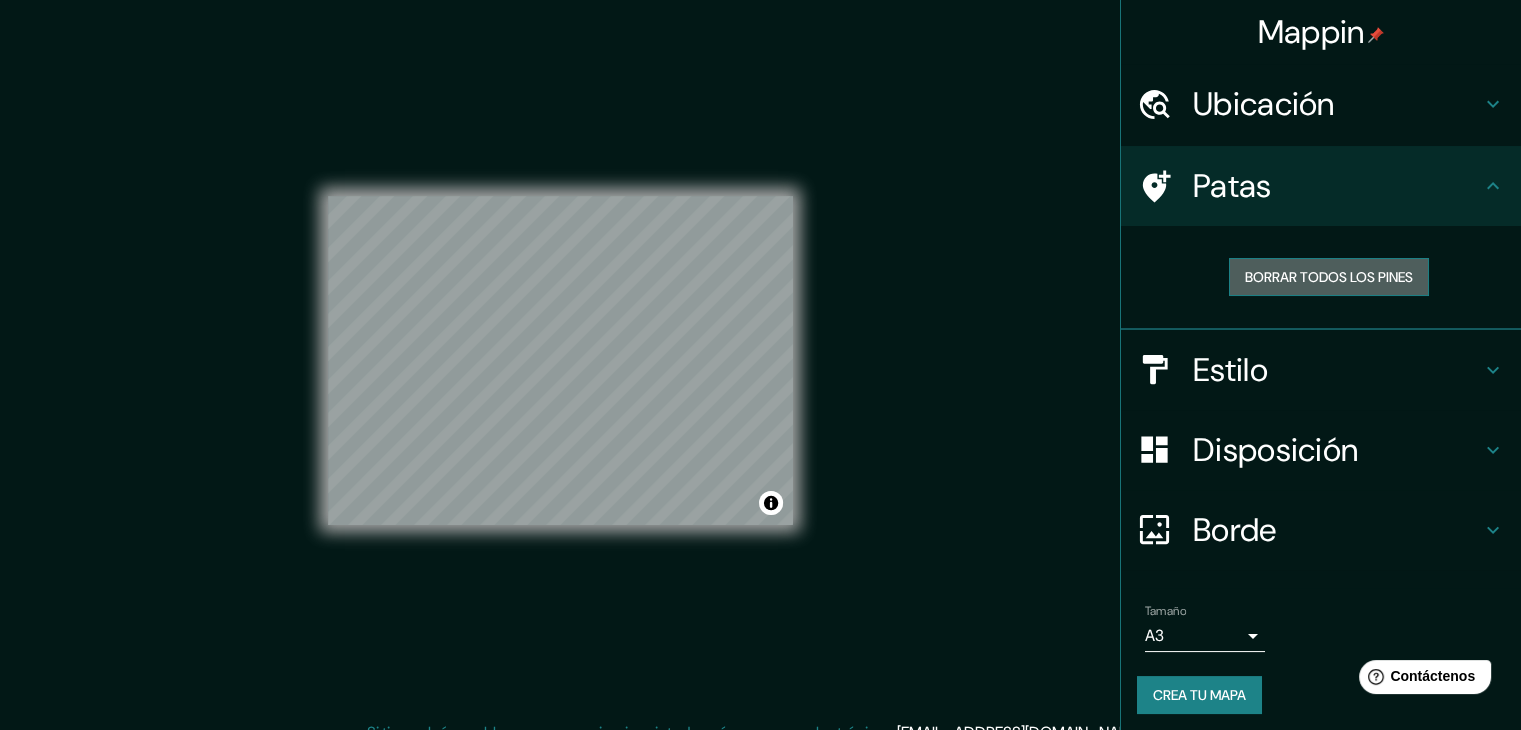 click on "Borrar todos los pines" at bounding box center [1329, 277] 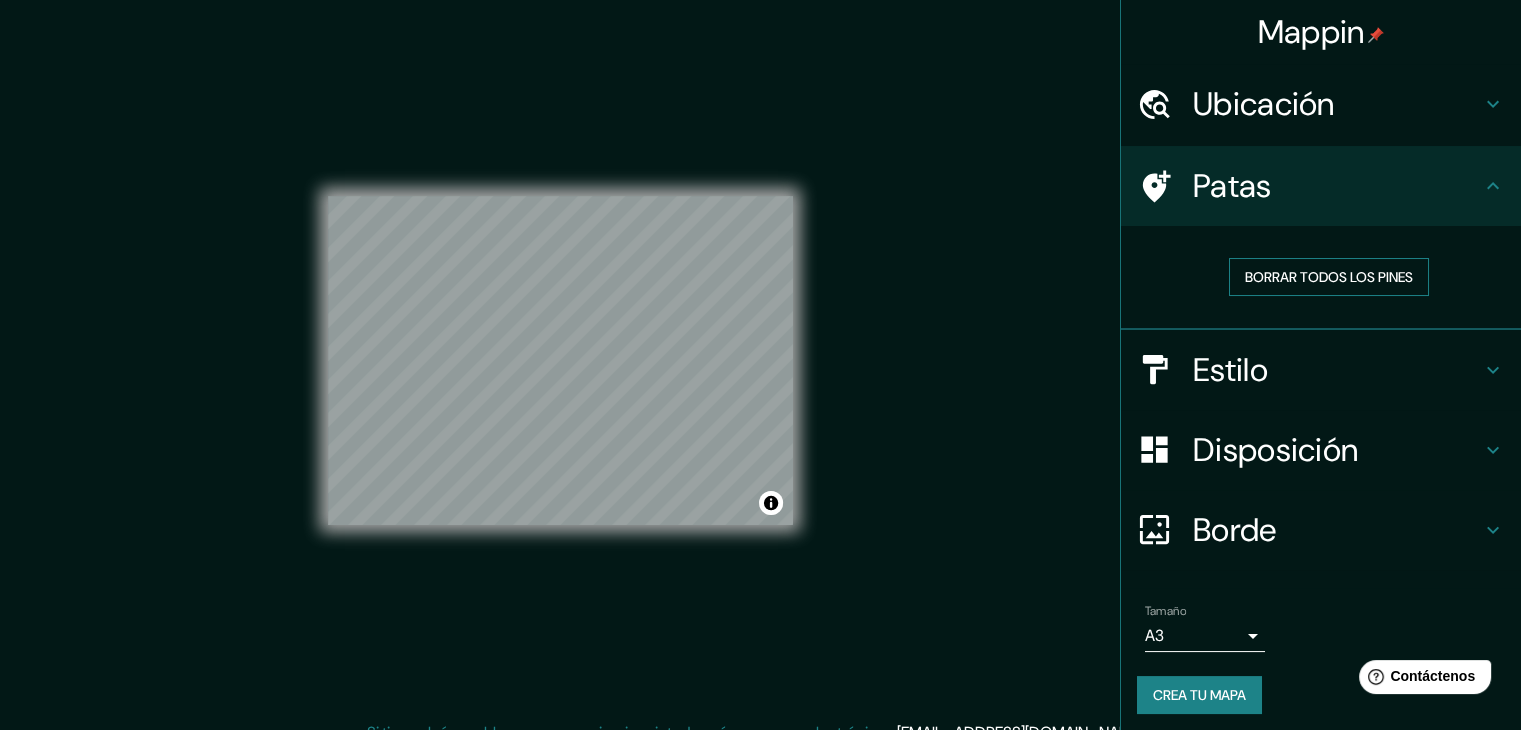 click on "Borrar todos los pines" at bounding box center [1329, 277] 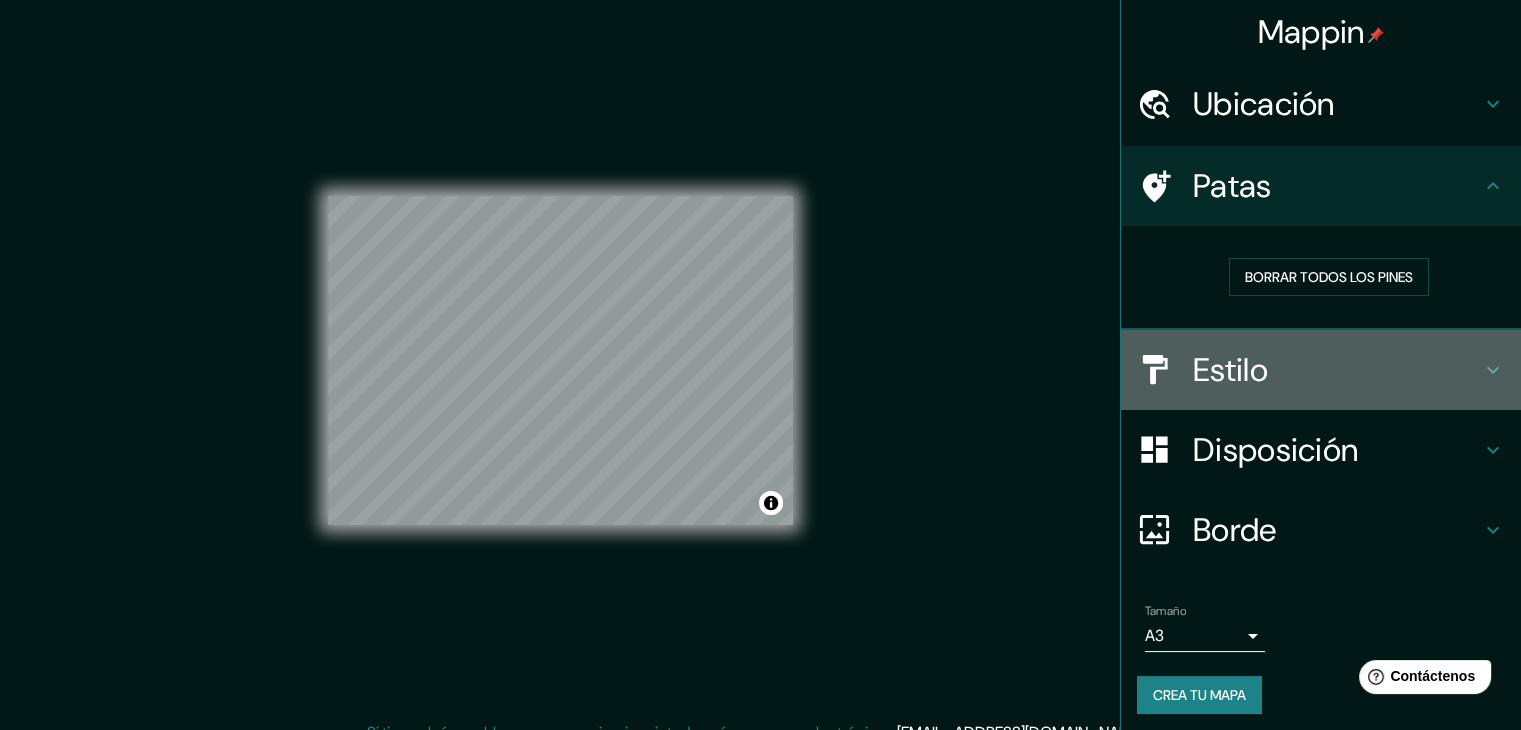 click on "Estilo" at bounding box center [1230, 370] 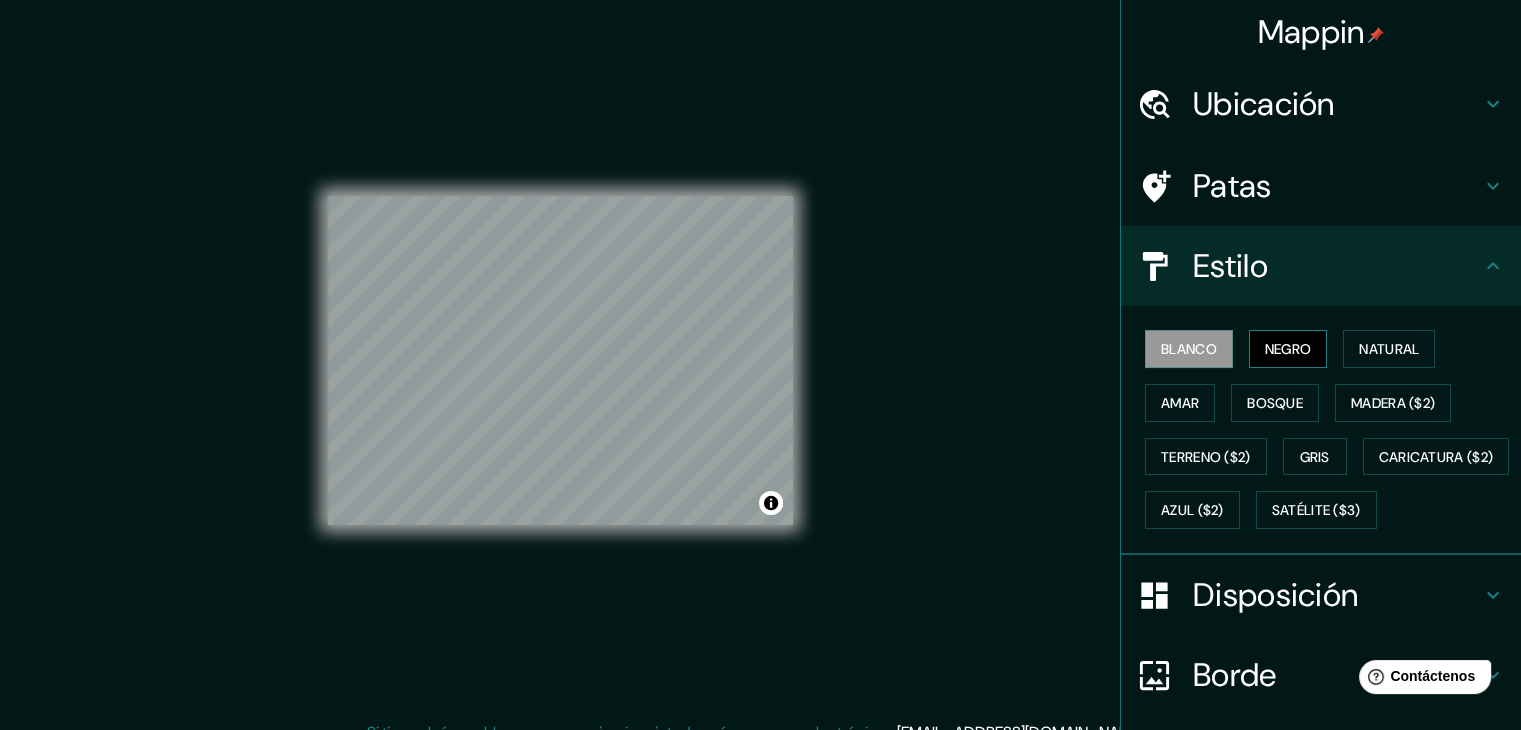 click on "Negro" at bounding box center (1288, 349) 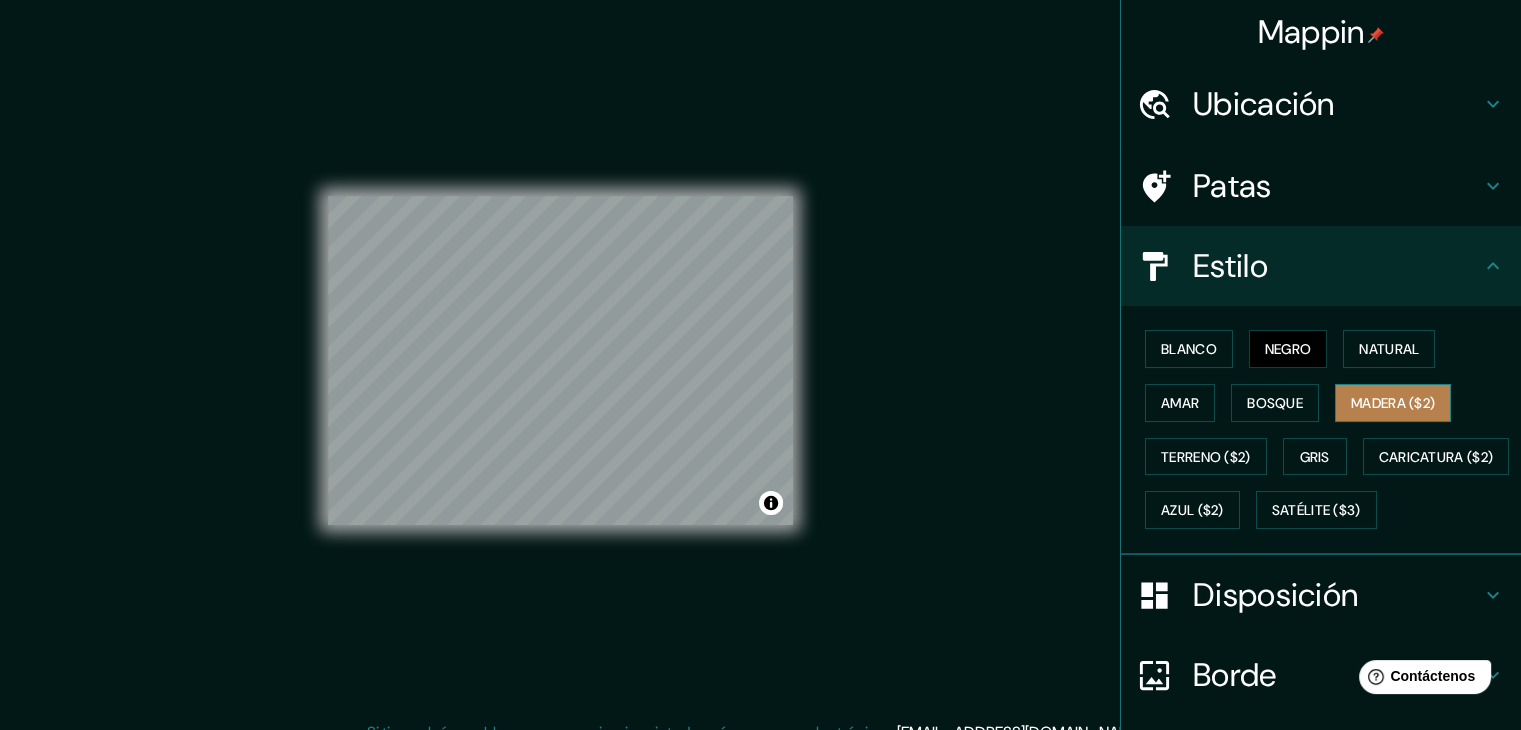click on "Madera ($2)" at bounding box center [1393, 403] 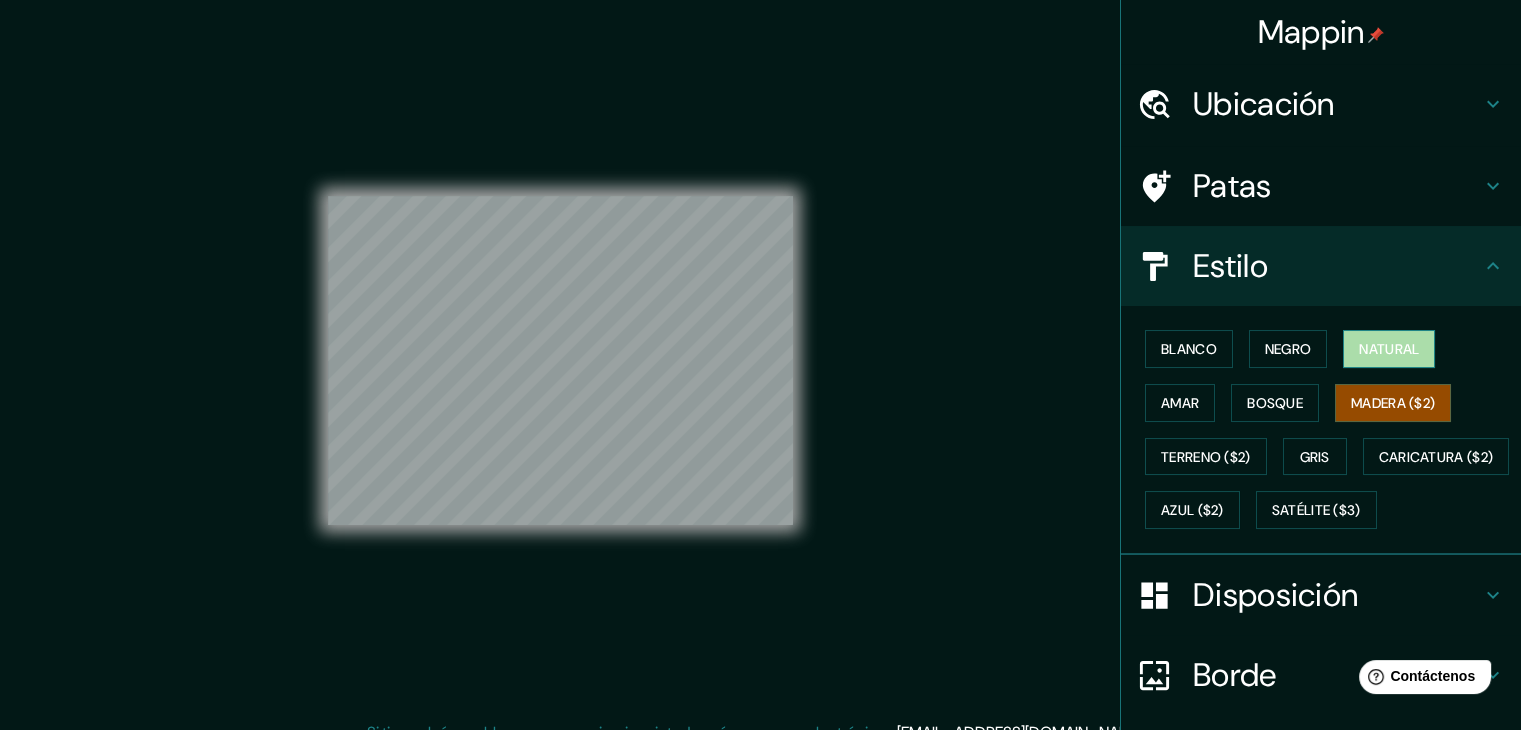 click on "Natural" at bounding box center (1389, 349) 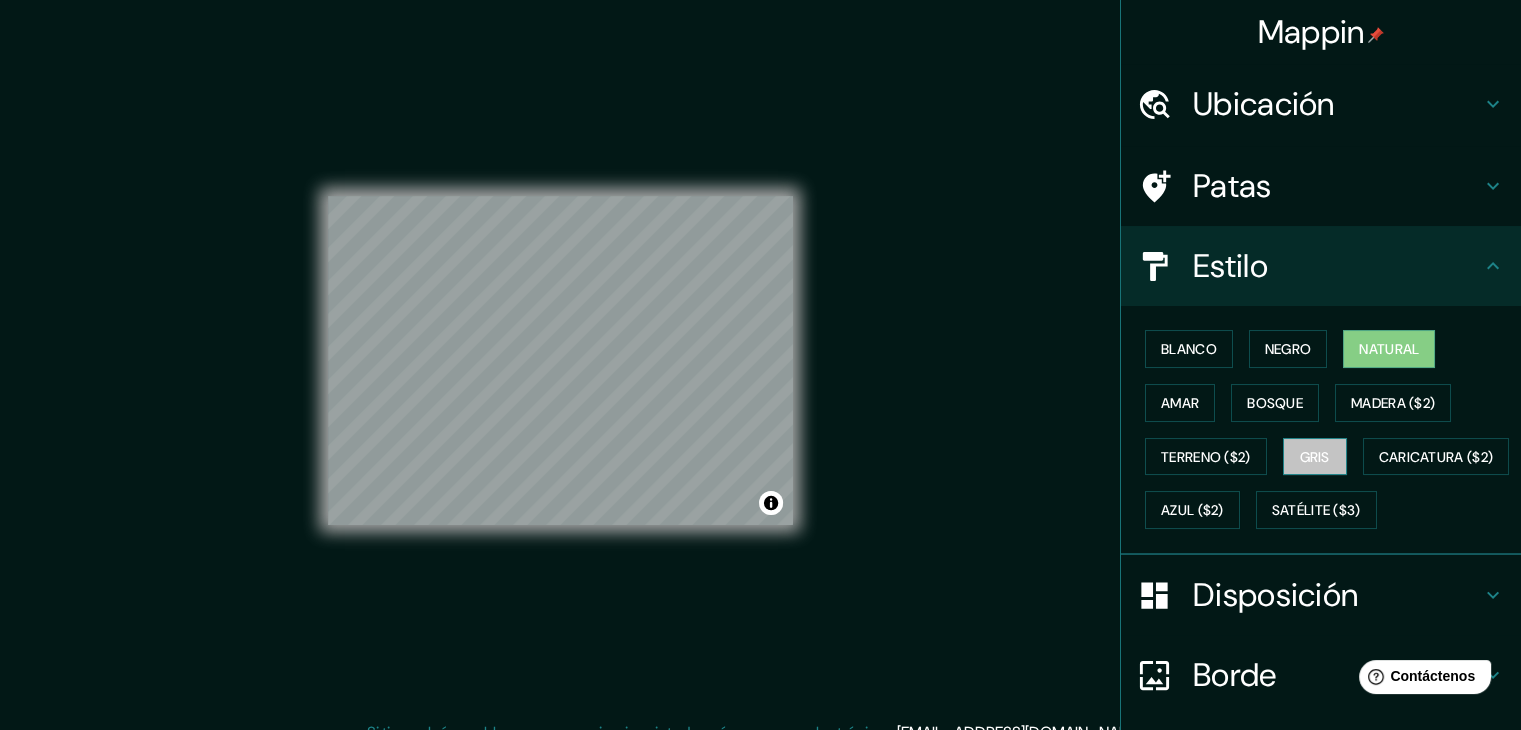 click on "Gris" at bounding box center (1315, 457) 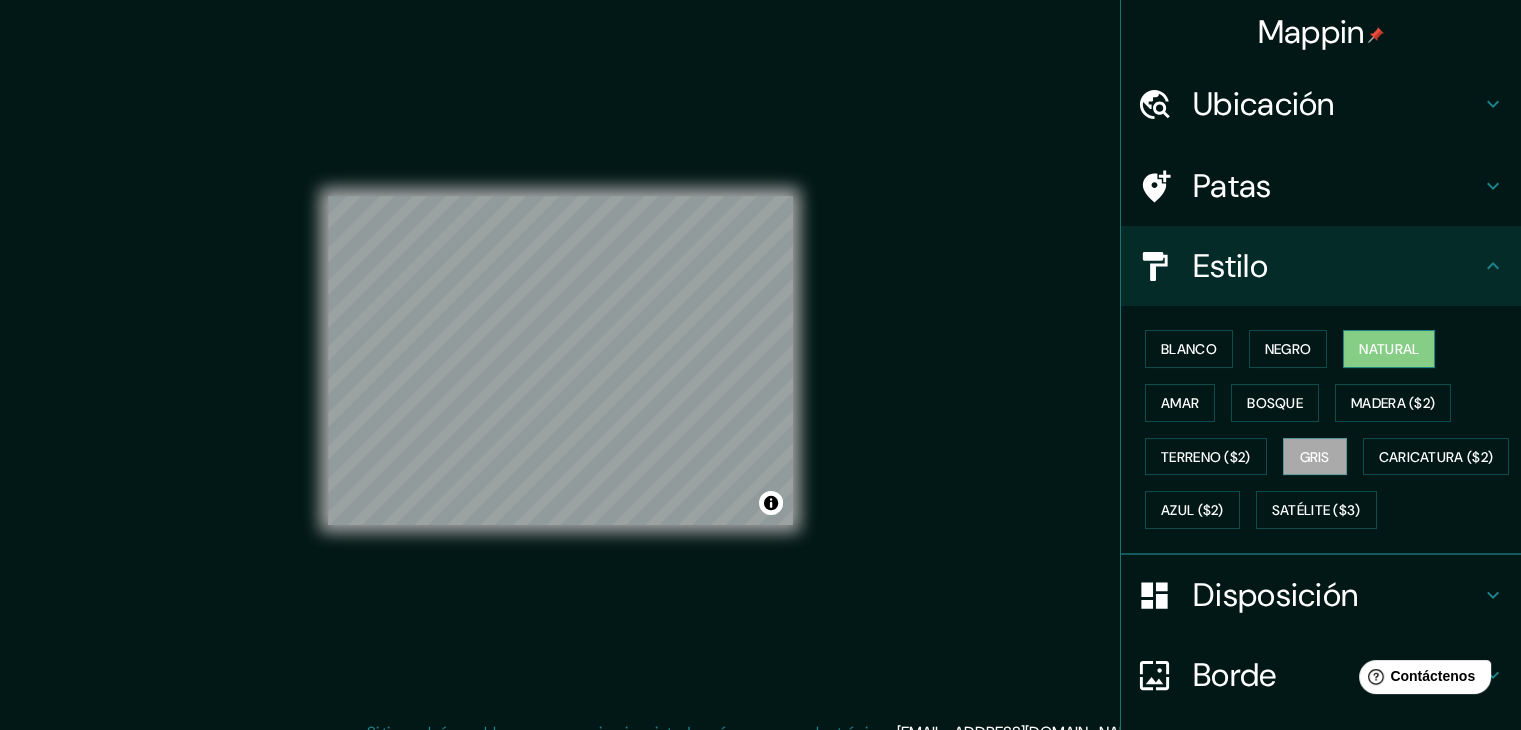 click on "Natural" at bounding box center (1389, 349) 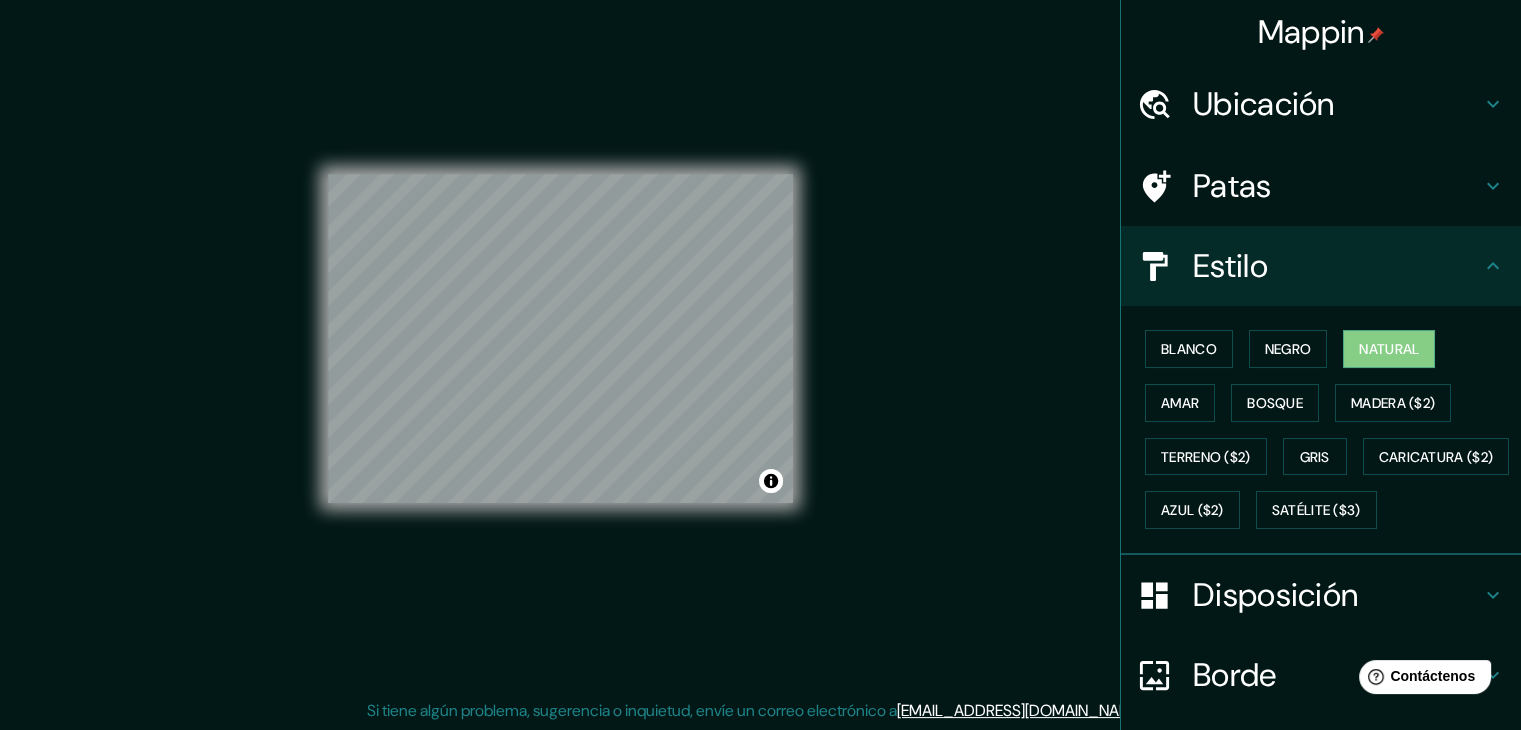 scroll, scrollTop: 23, scrollLeft: 0, axis: vertical 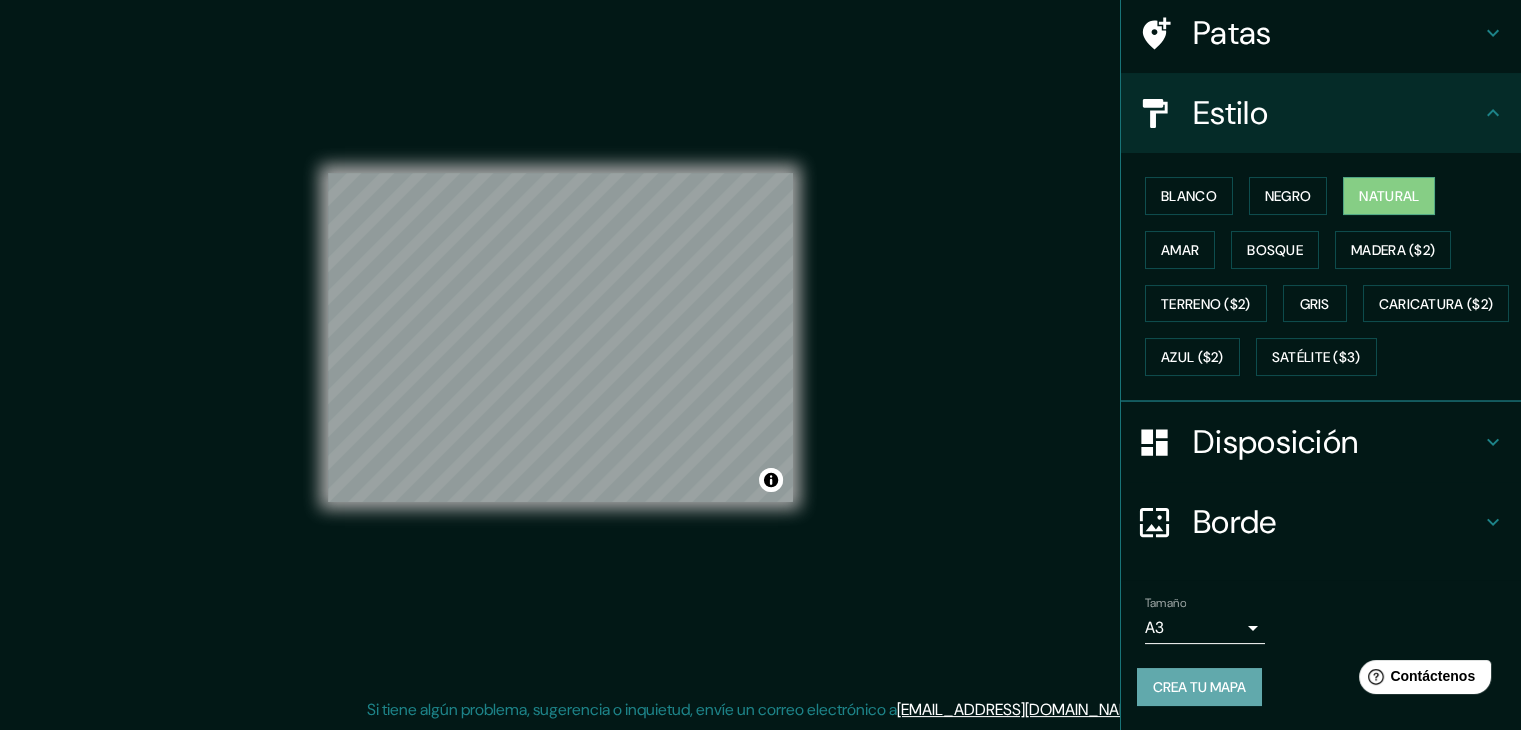 click on "Crea tu mapa" at bounding box center [1199, 687] 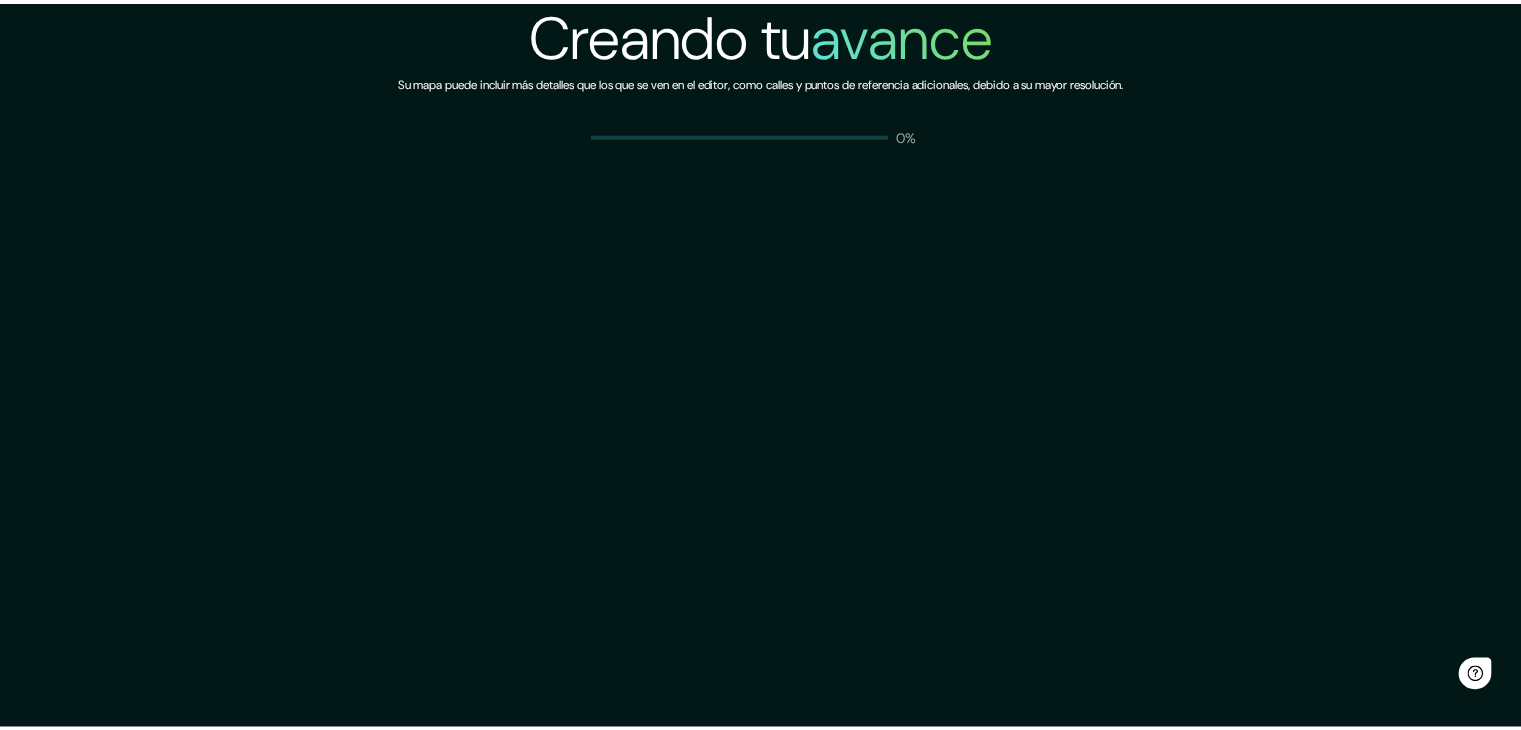scroll, scrollTop: 0, scrollLeft: 0, axis: both 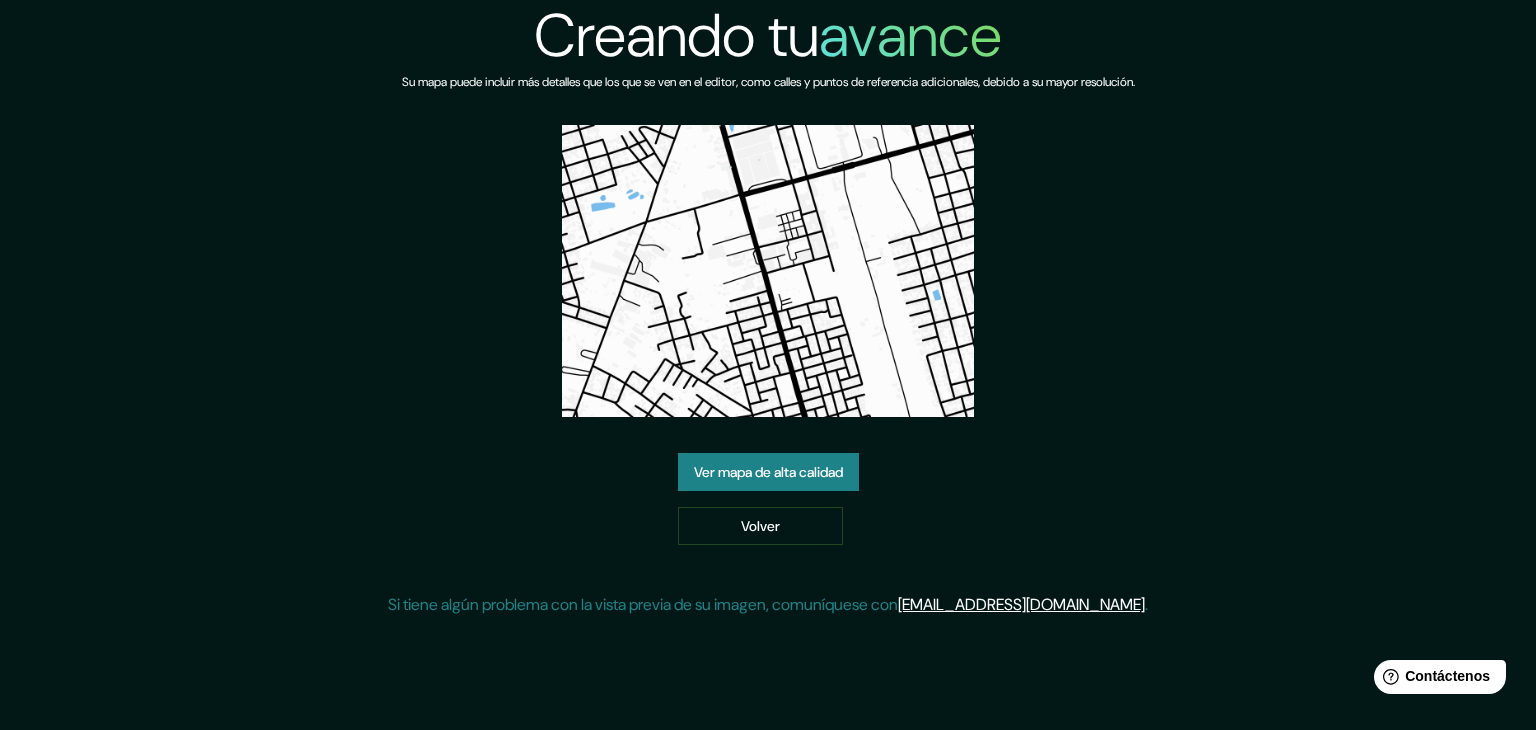 click at bounding box center (768, 271) 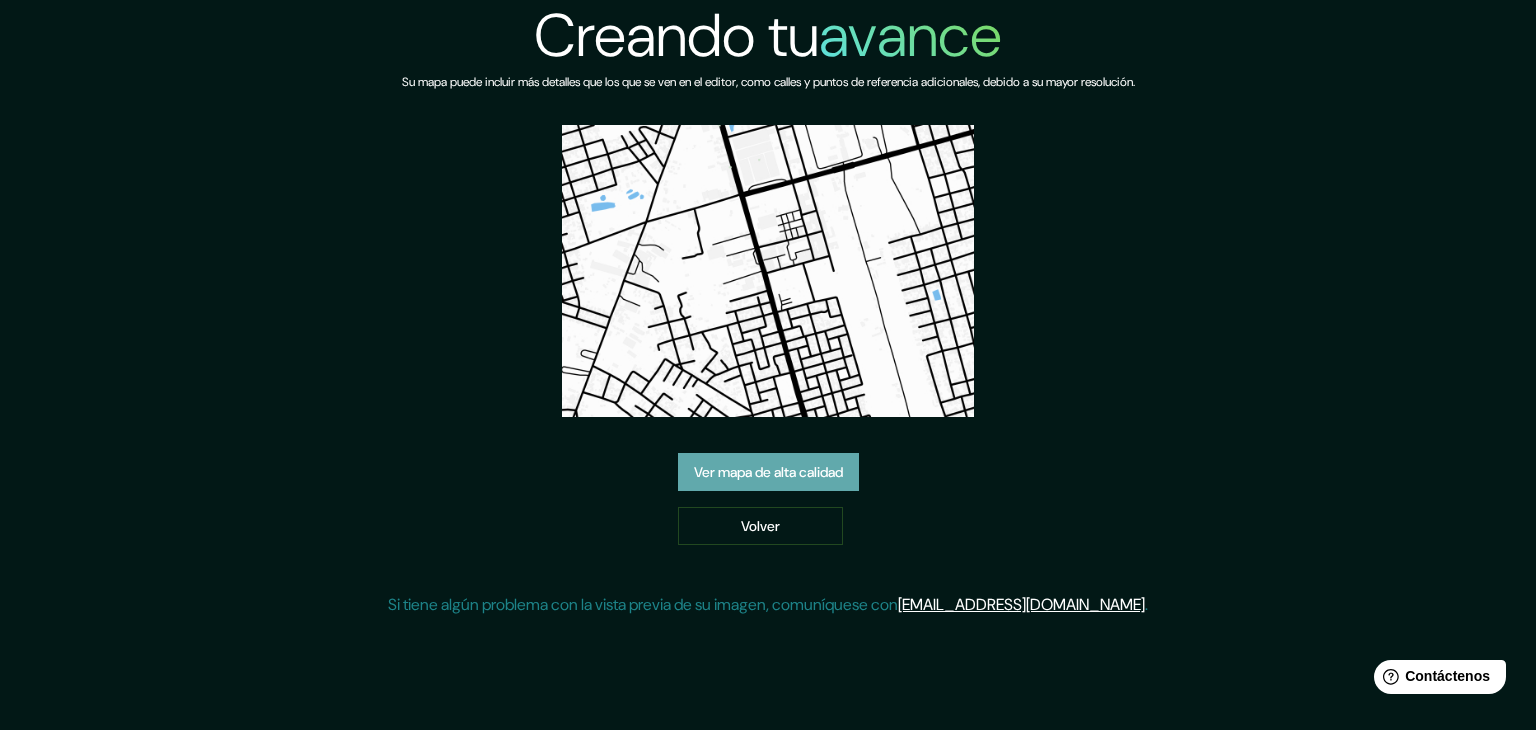 click on "Ver mapa de alta calidad" at bounding box center (768, 472) 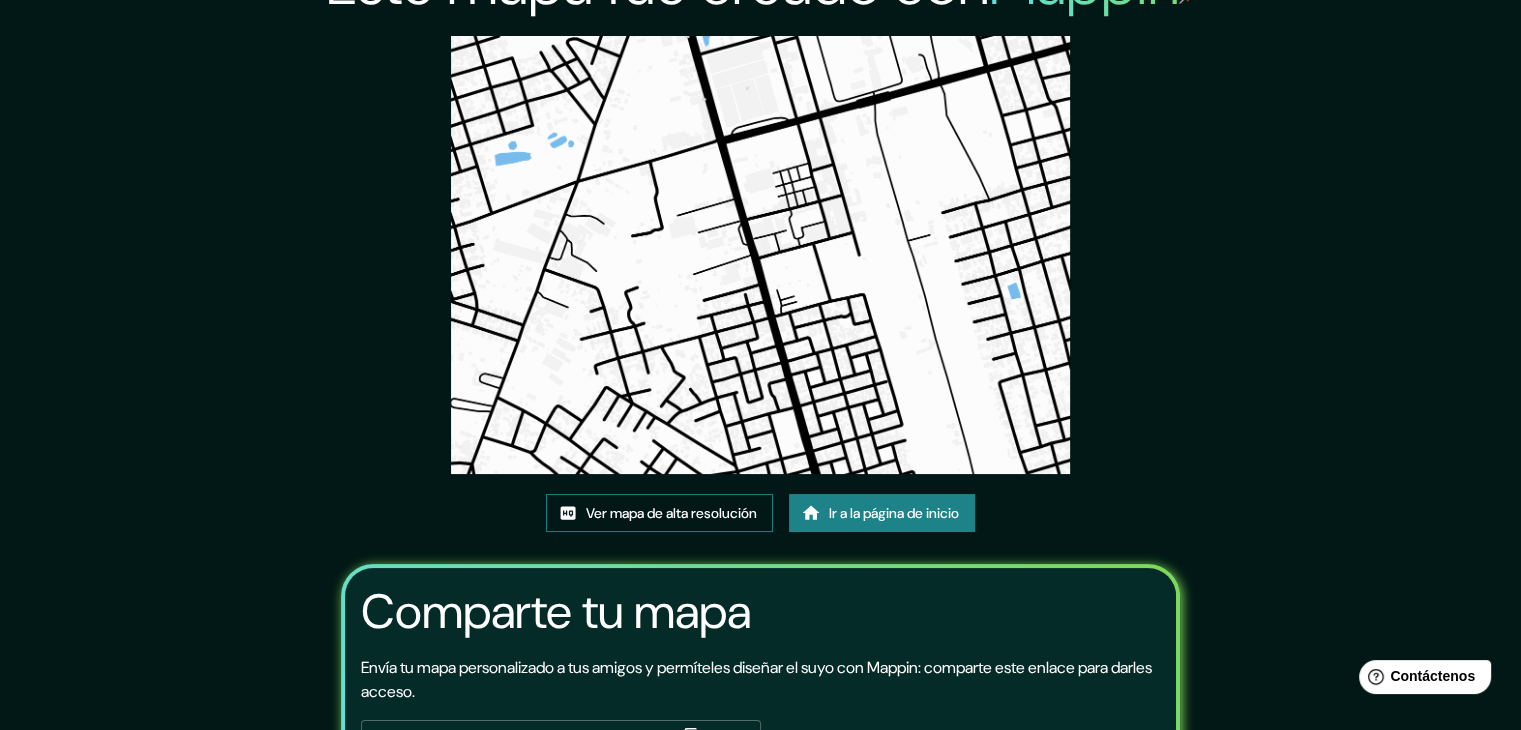 scroll, scrollTop: 0, scrollLeft: 0, axis: both 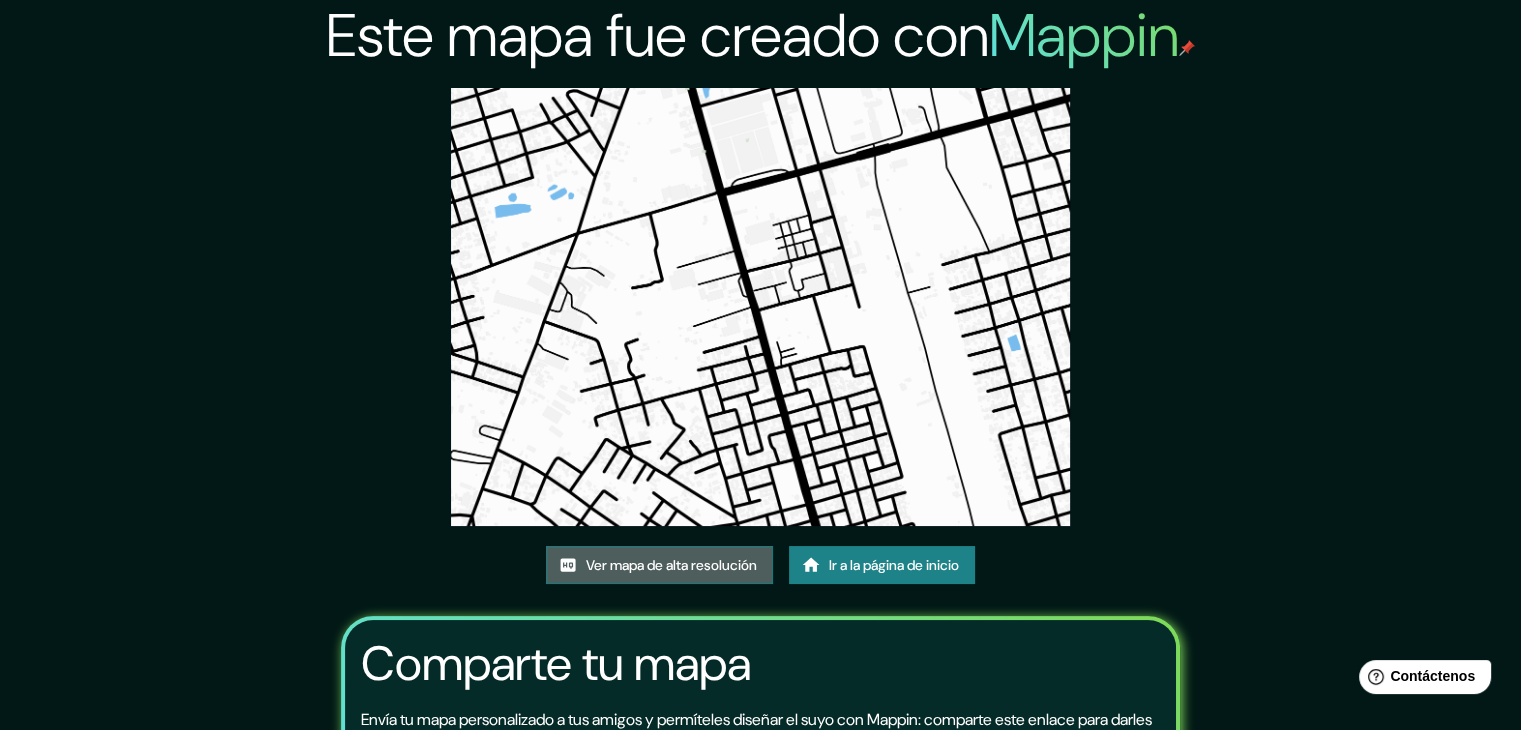 click on "Ver mapa de alta resolución" at bounding box center [671, 565] 